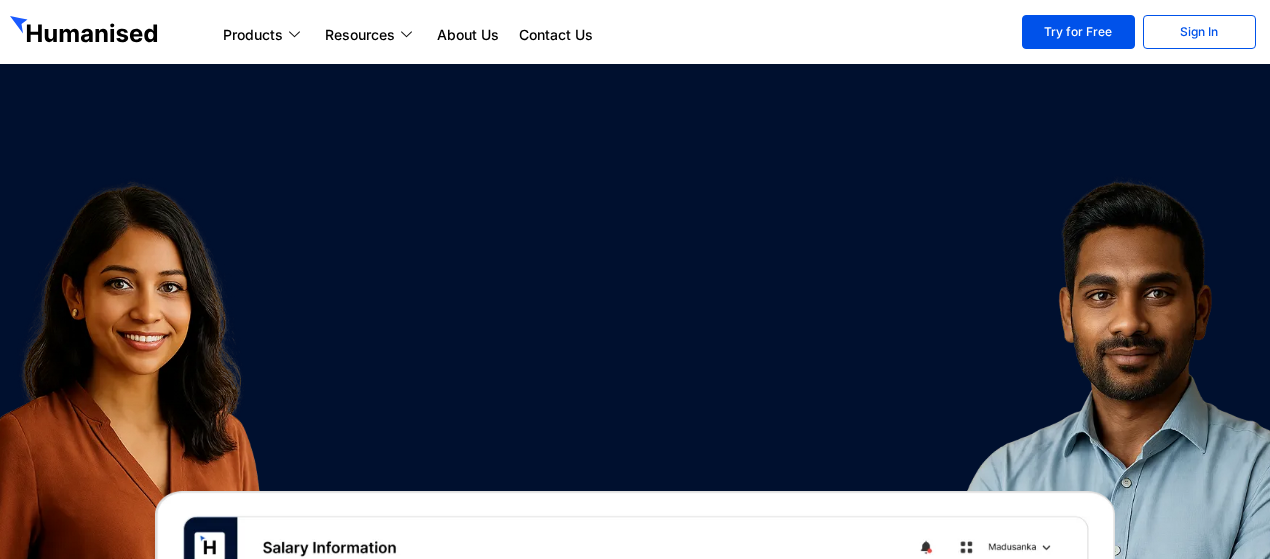 scroll, scrollTop: 0, scrollLeft: 0, axis: both 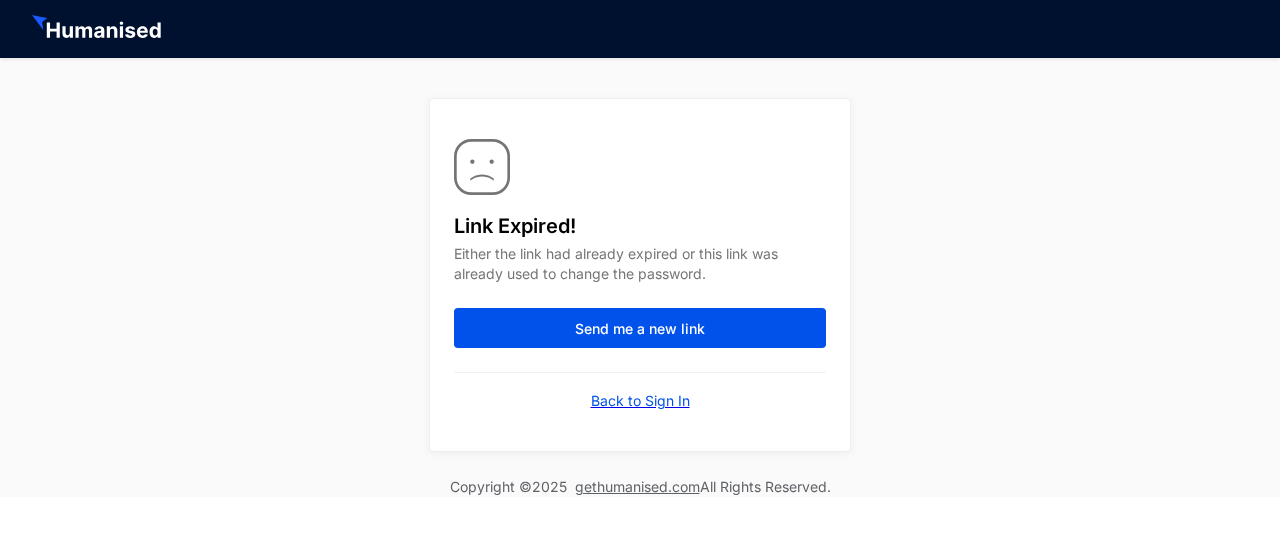 click on "Back to Sign In" at bounding box center (640, 401) 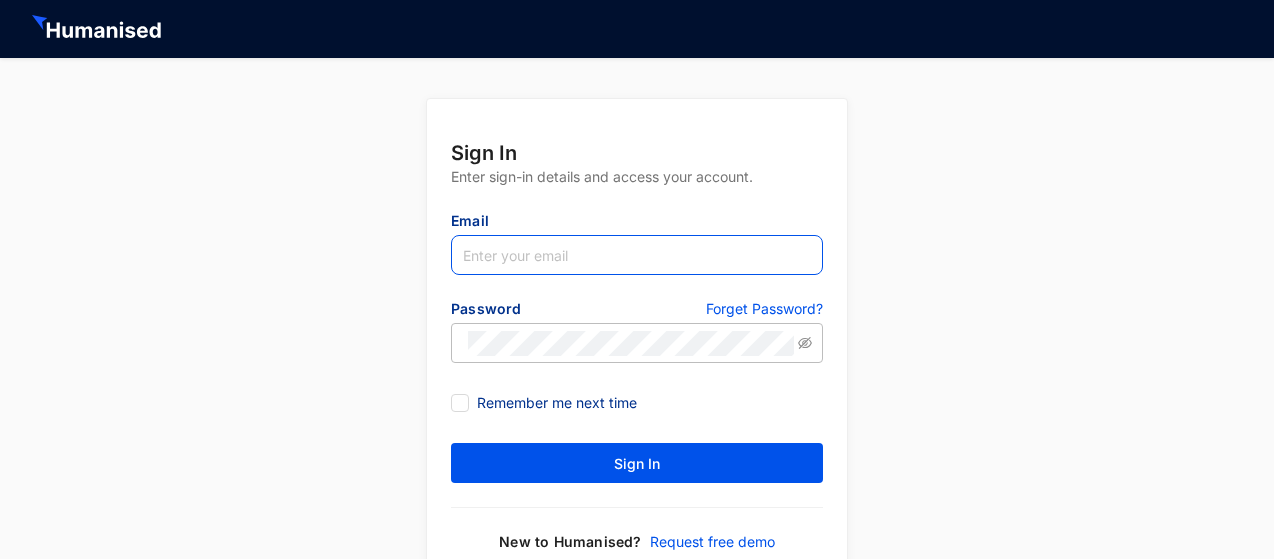 click at bounding box center [637, 255] 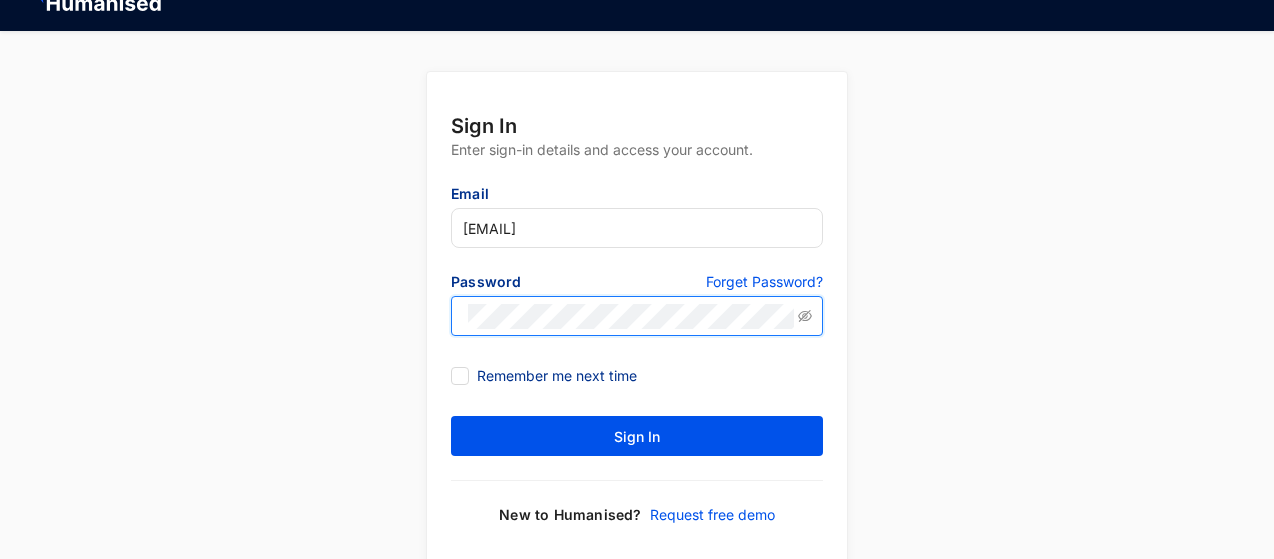 scroll, scrollTop: 0, scrollLeft: 0, axis: both 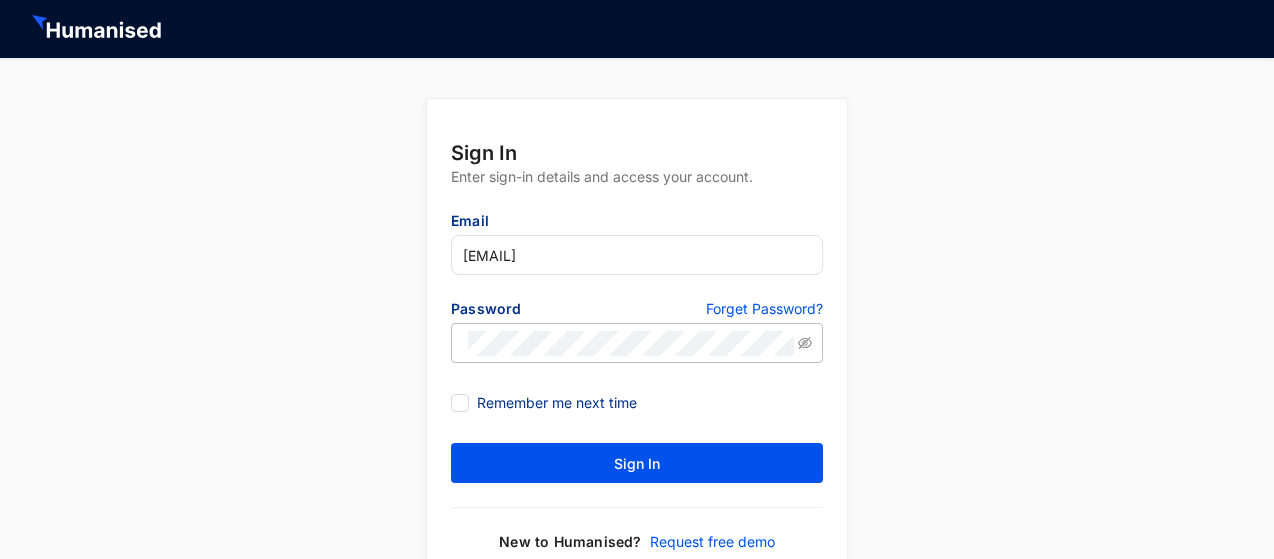 click on "Forget Password?" at bounding box center [764, 311] 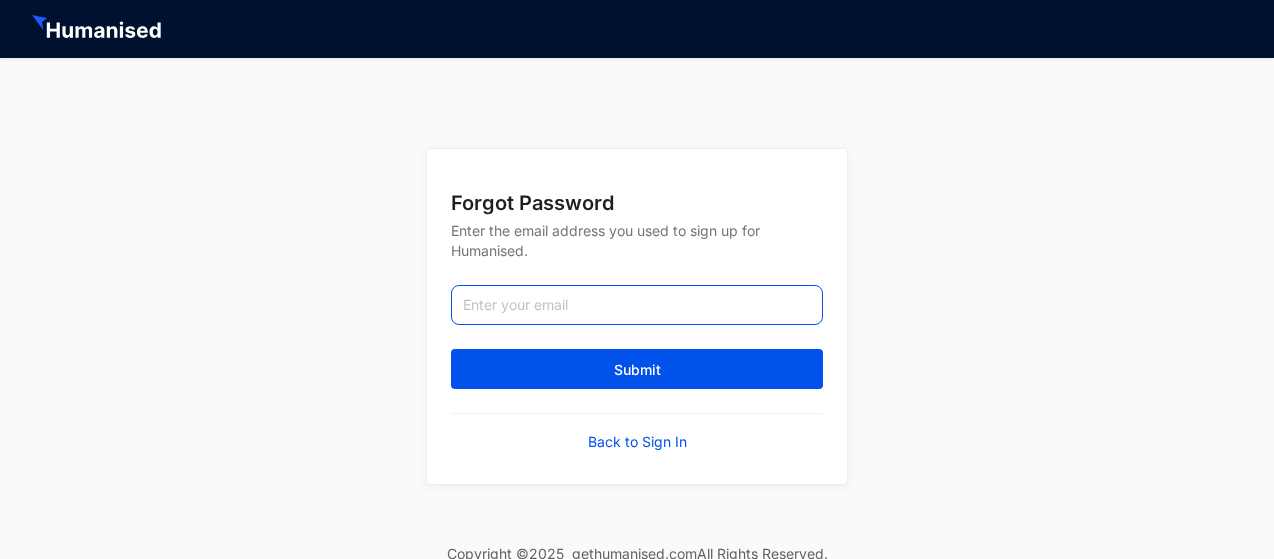 click at bounding box center (637, 305) 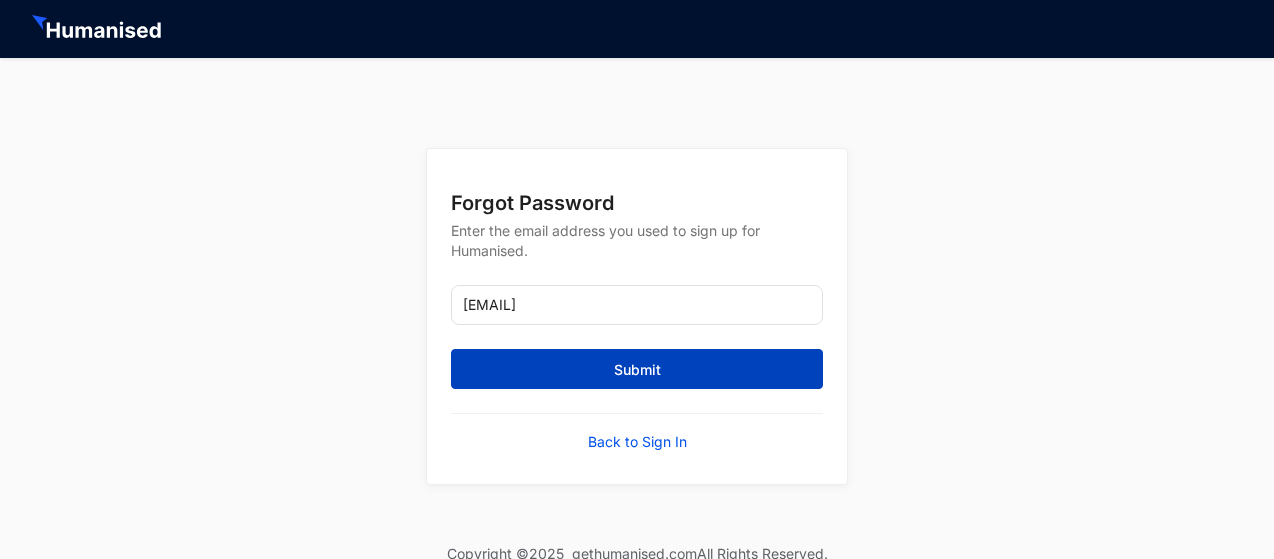 click on "Submit" at bounding box center (637, 369) 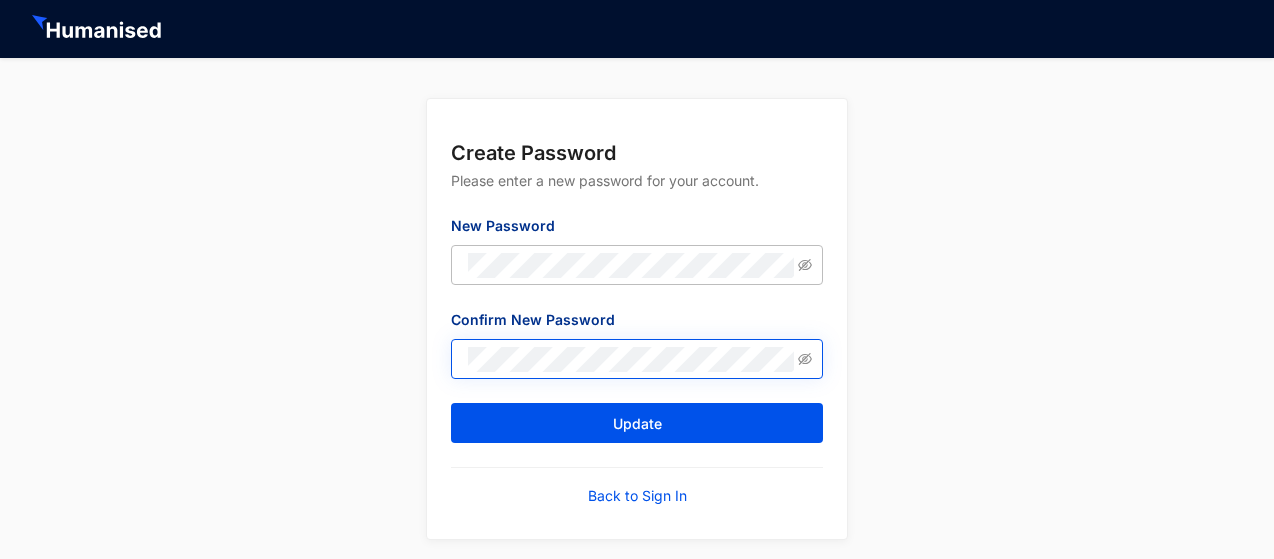 scroll, scrollTop: 0, scrollLeft: 0, axis: both 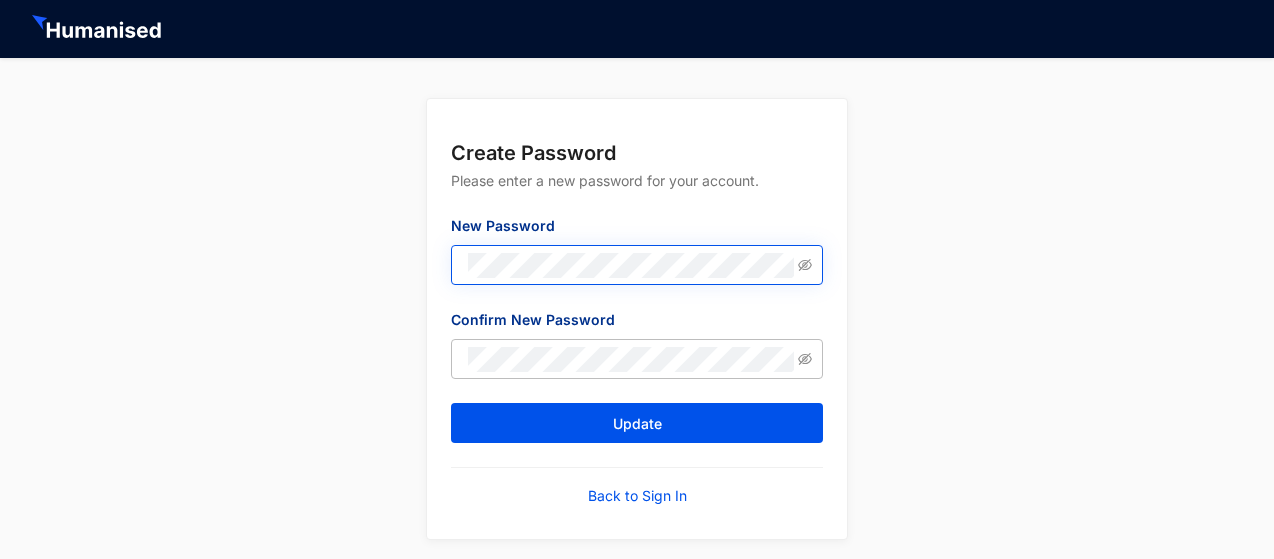 click at bounding box center (637, 265) 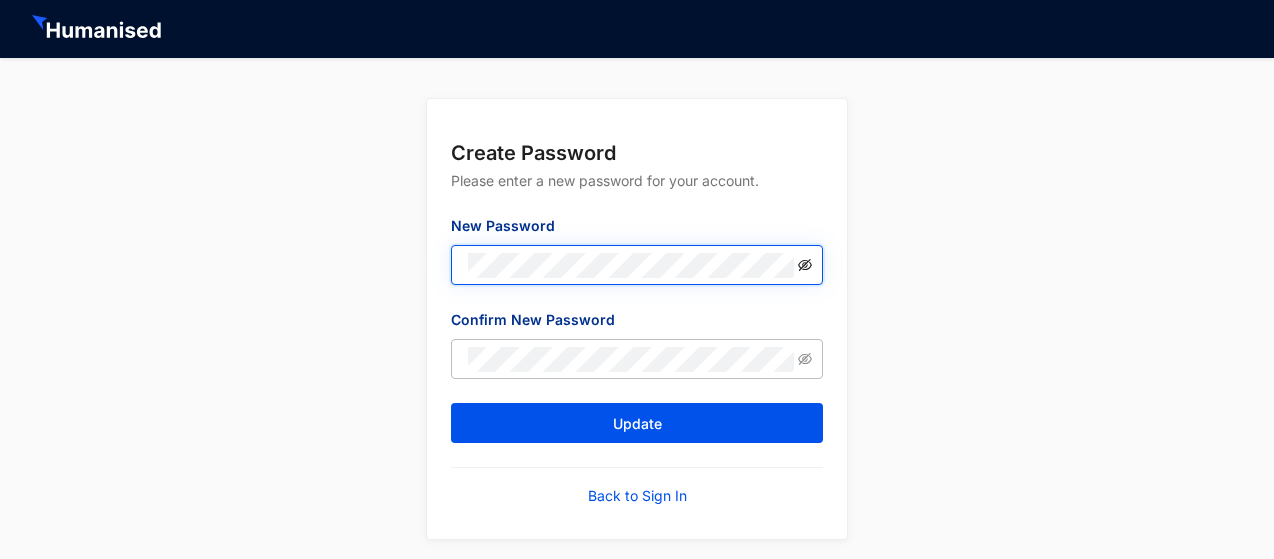 click 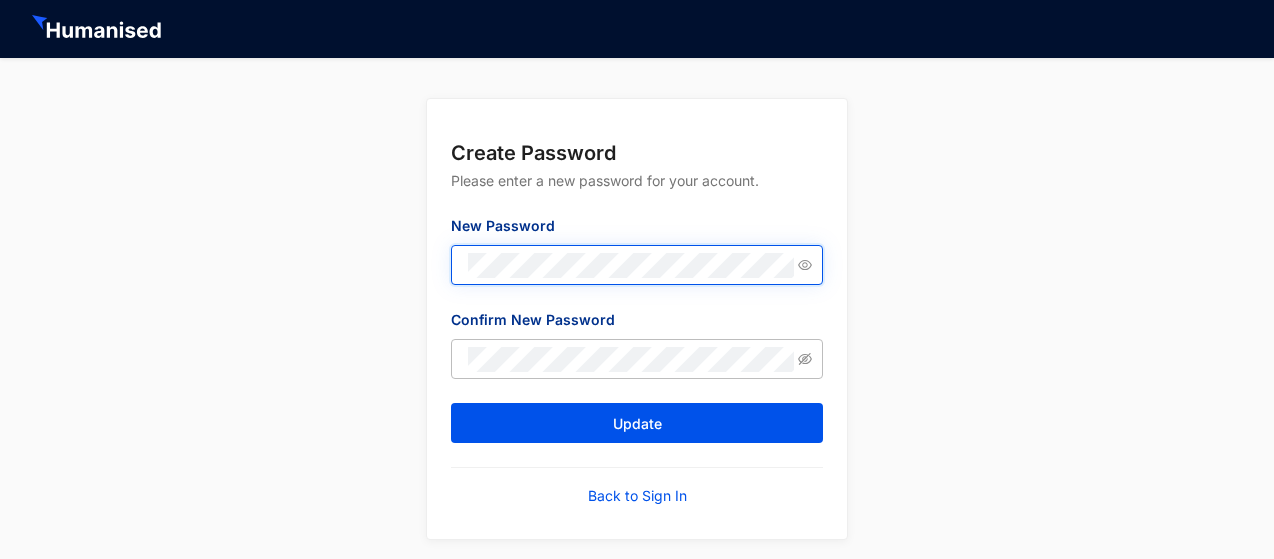 click 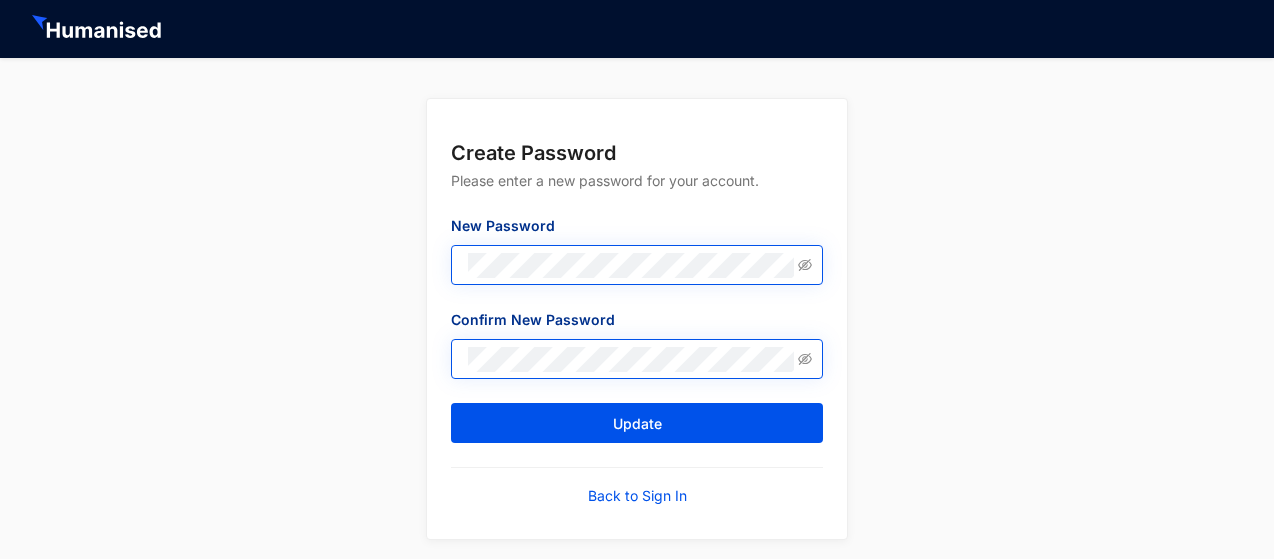 click at bounding box center [637, 359] 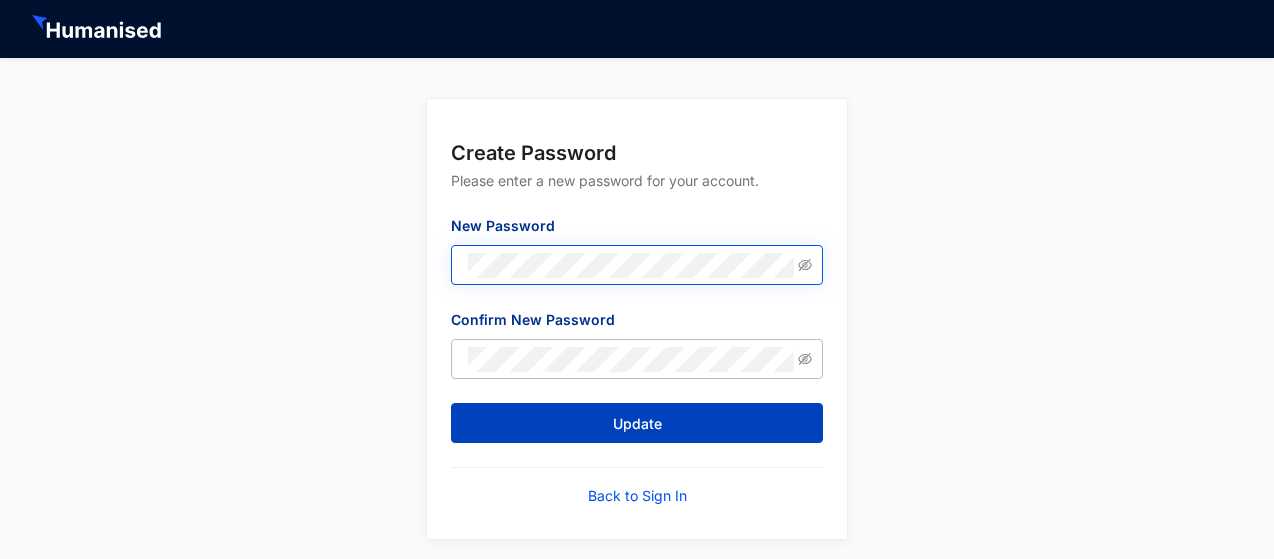 click on "Update" at bounding box center [637, 423] 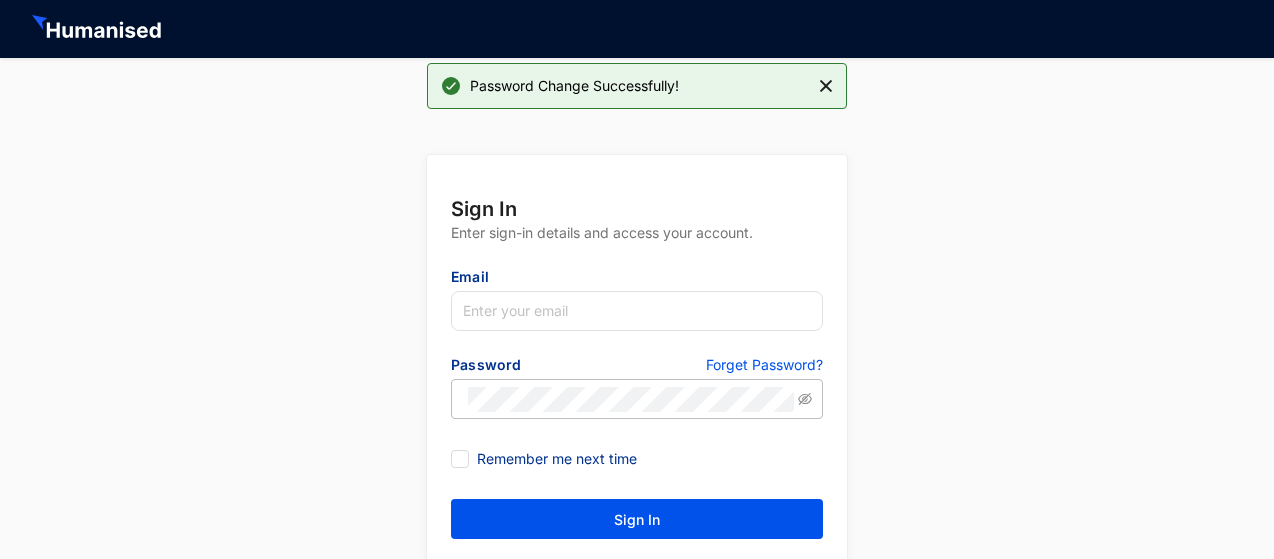 click on "Email" at bounding box center [637, 279] 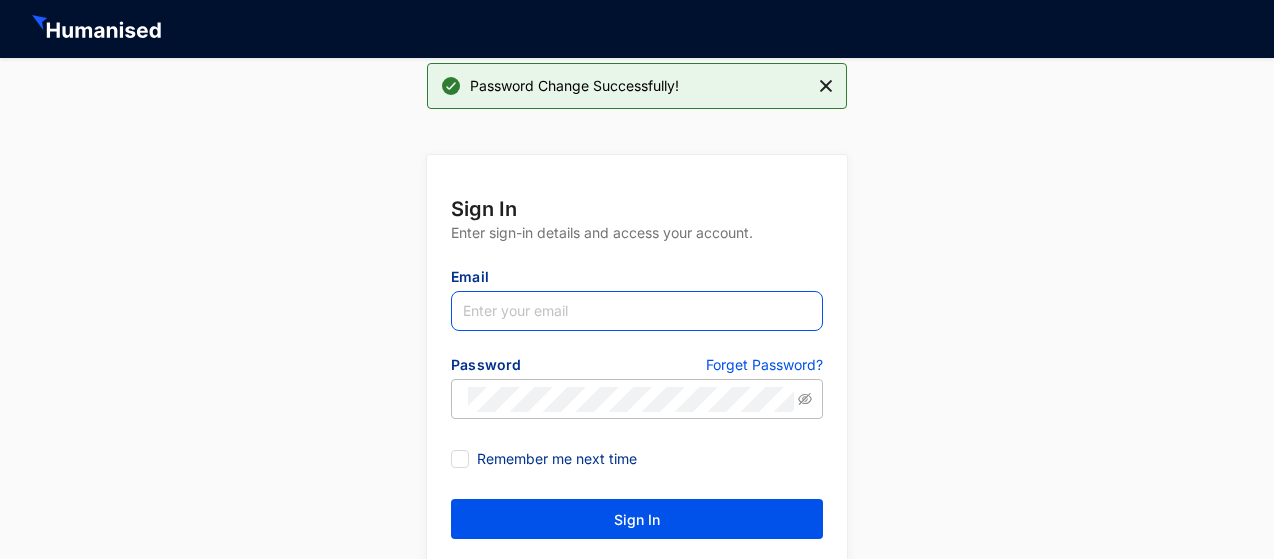 click at bounding box center (637, 311) 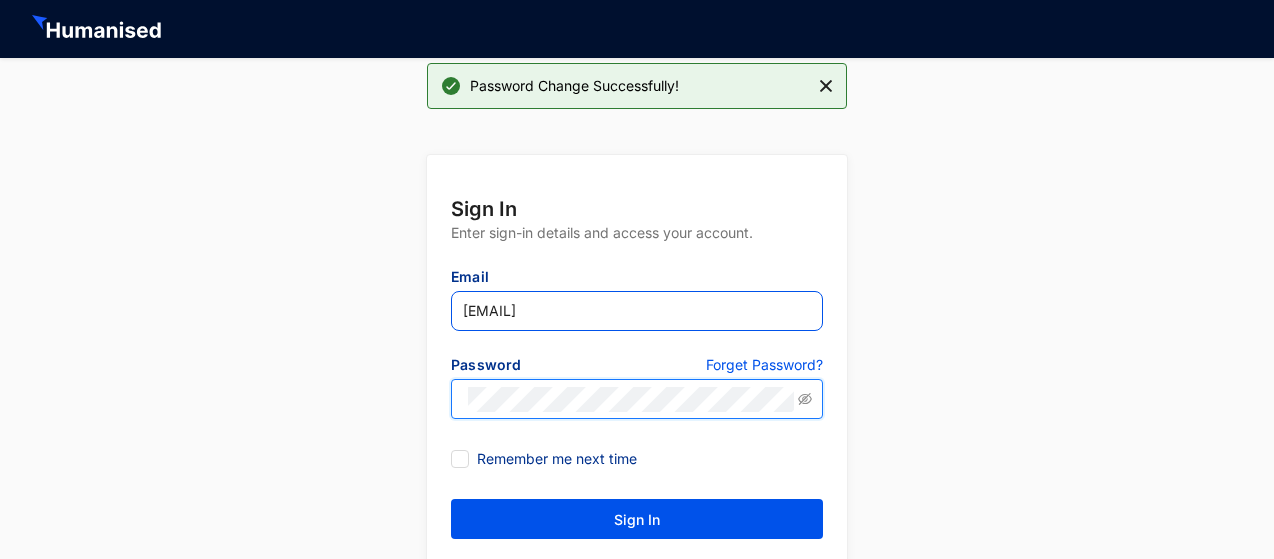click on "Sign In" at bounding box center [637, 519] 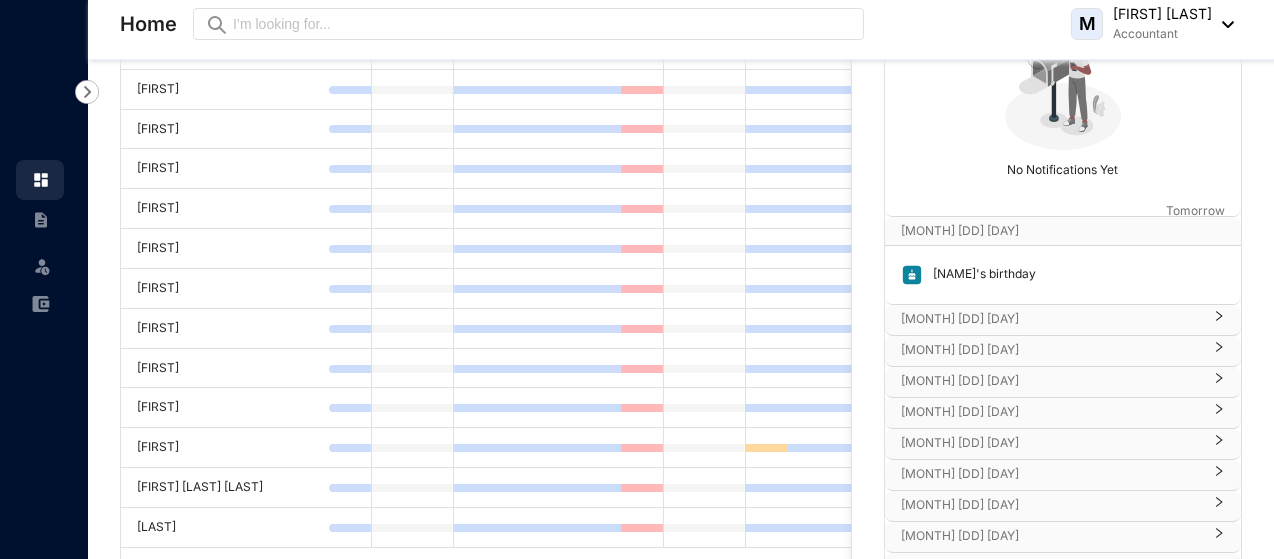 scroll, scrollTop: 0, scrollLeft: 0, axis: both 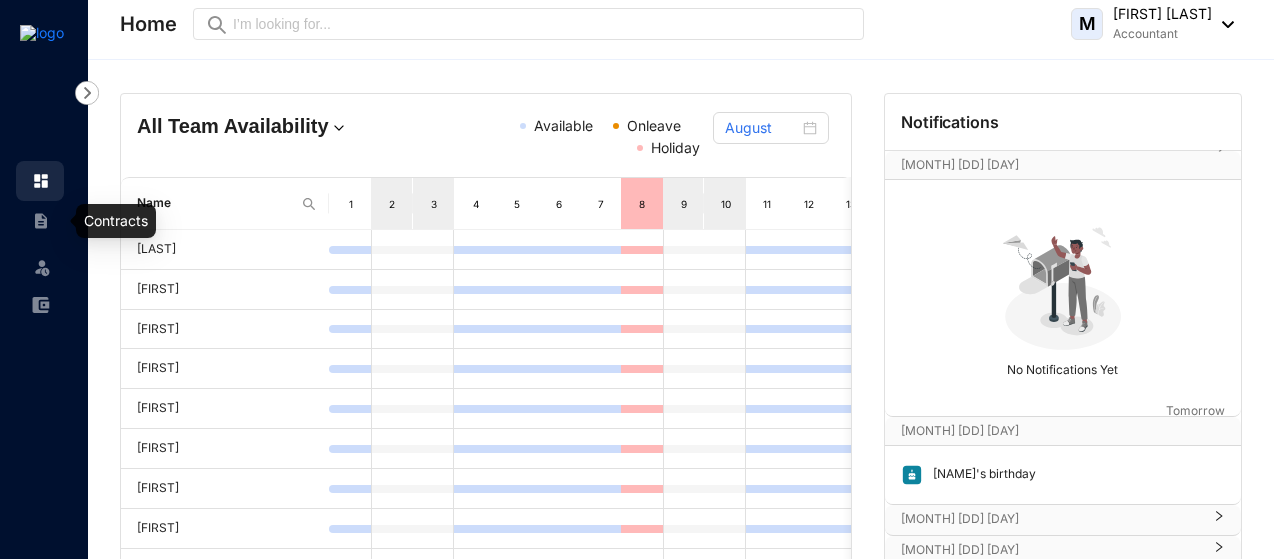 click at bounding box center (41, 221) 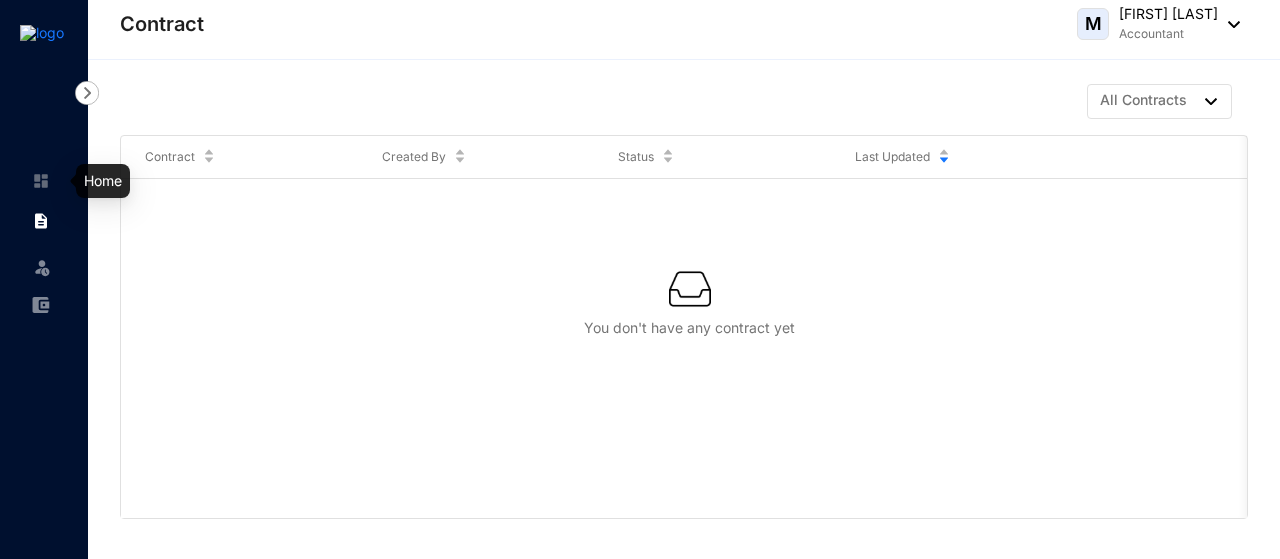 click at bounding box center (41, 181) 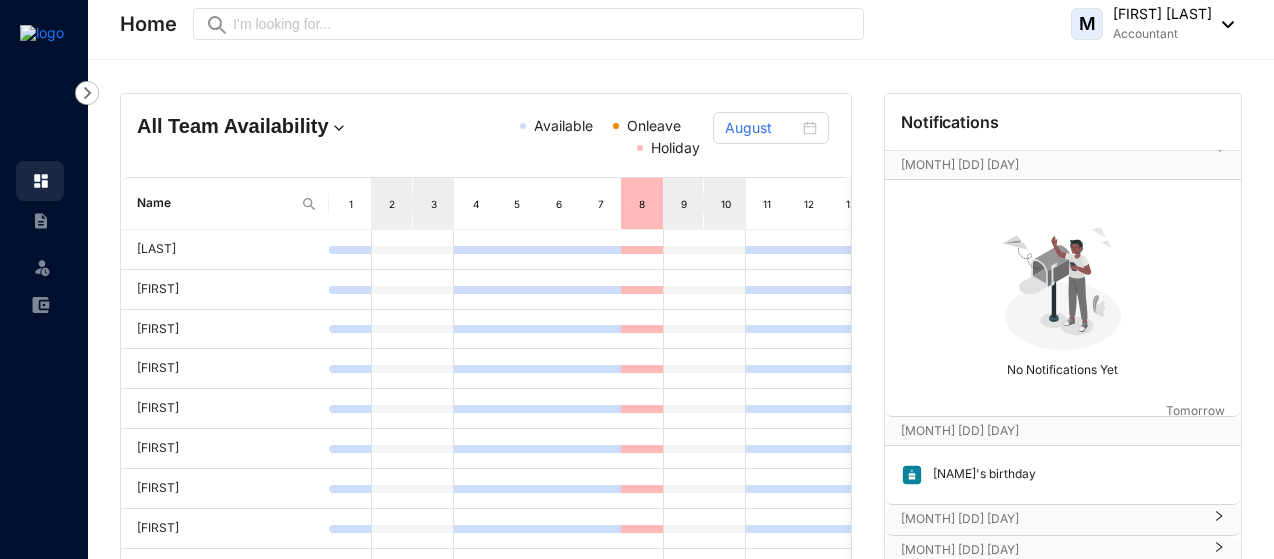 click at bounding box center (1223, 24) 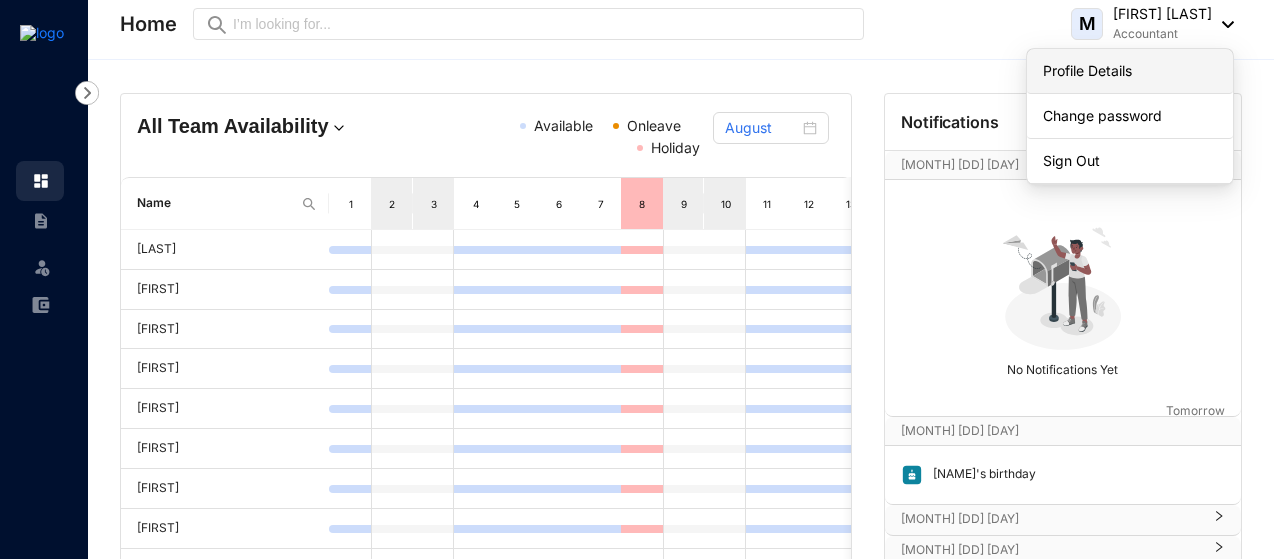 click on "Profile Details" at bounding box center (1130, 71) 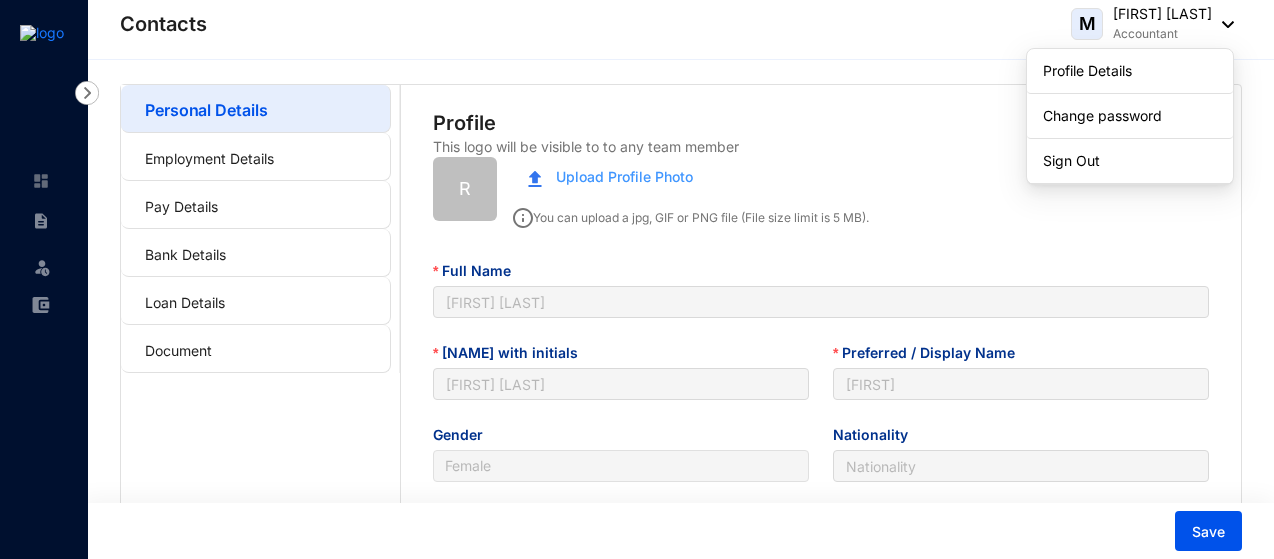 type on "[YYYY]-[MM]-[DD]" 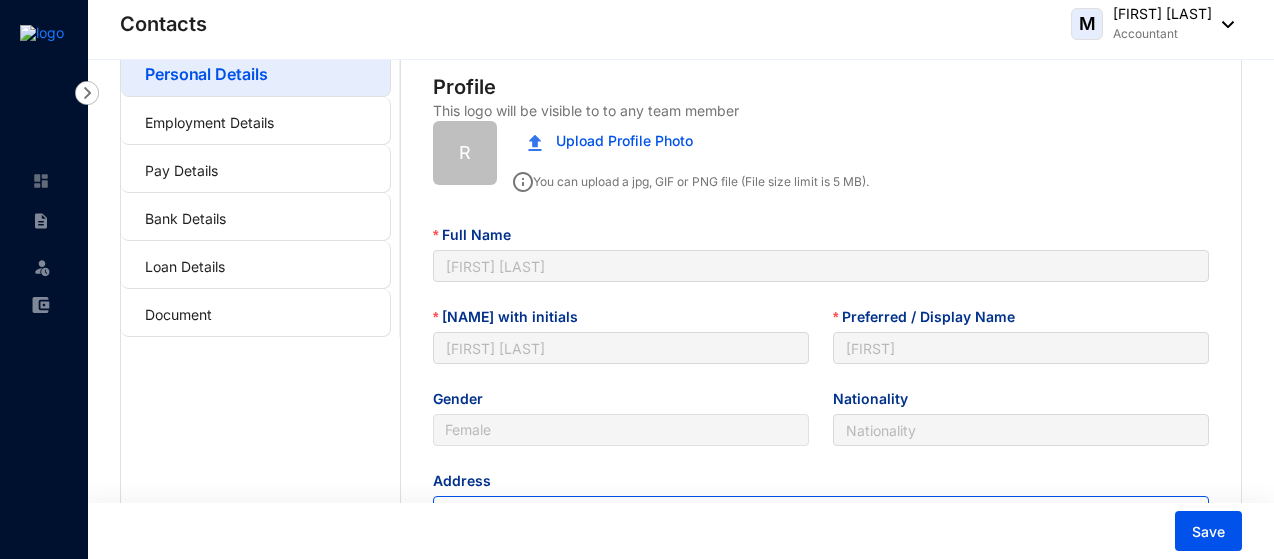 scroll, scrollTop: 5, scrollLeft: 0, axis: vertical 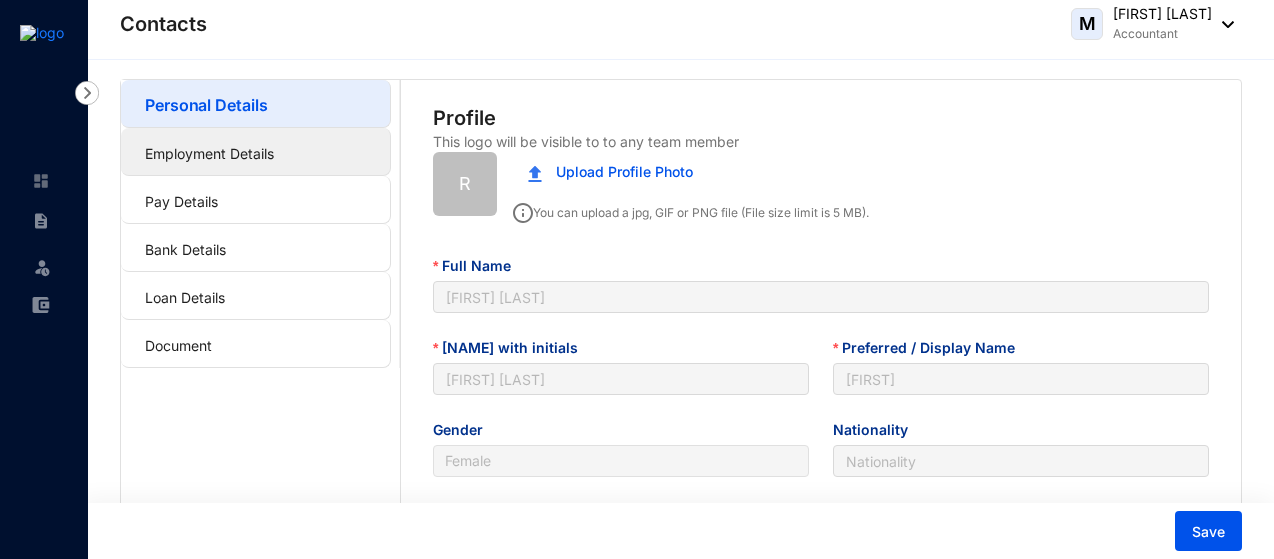 click on "Employment Details" at bounding box center (209, 153) 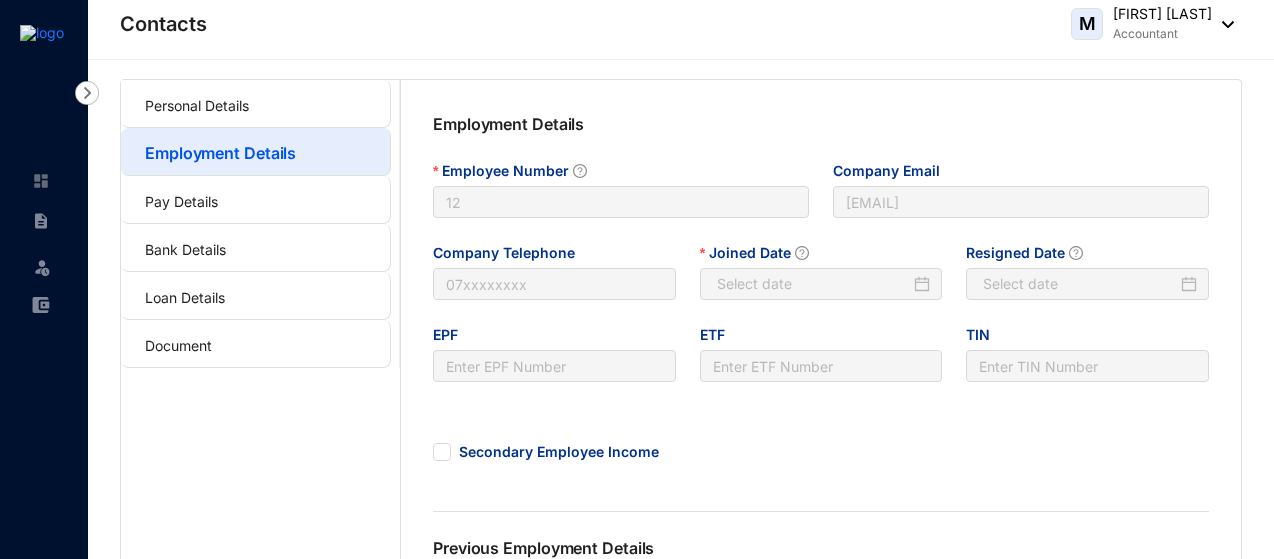 type on "[YYYY]-[MM]-[DD]" 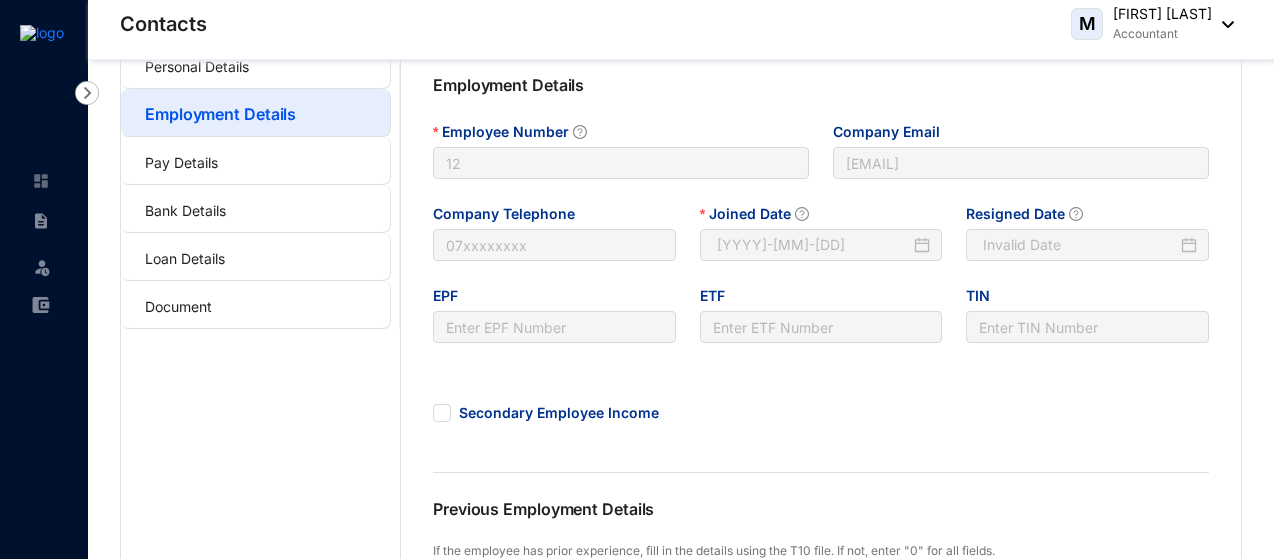 scroll, scrollTop: 28, scrollLeft: 0, axis: vertical 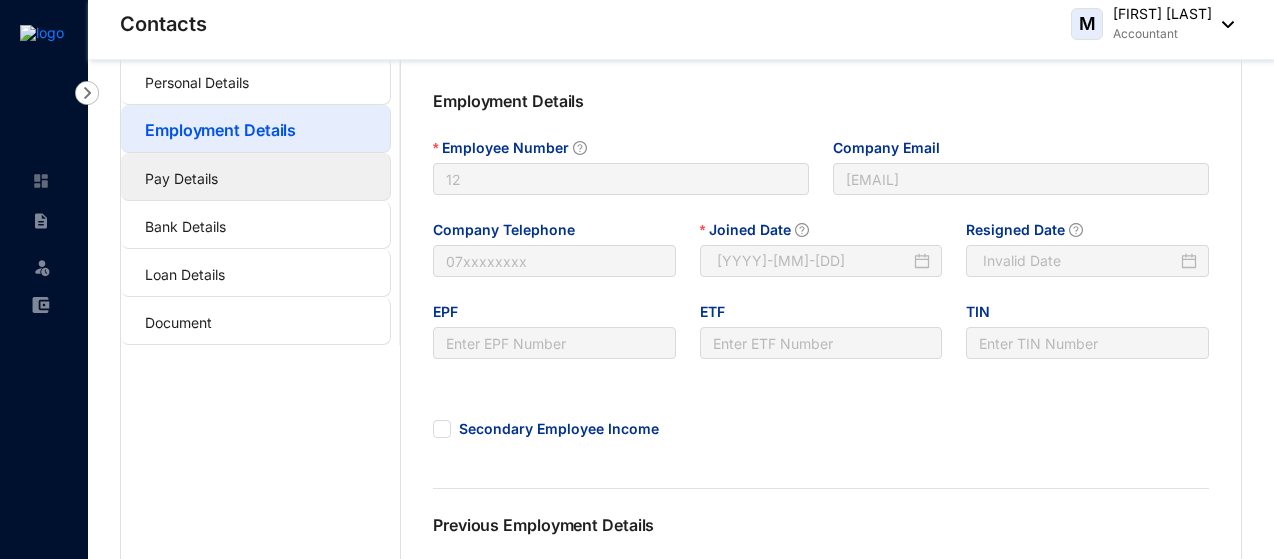 click on "Pay Details" at bounding box center [181, 178] 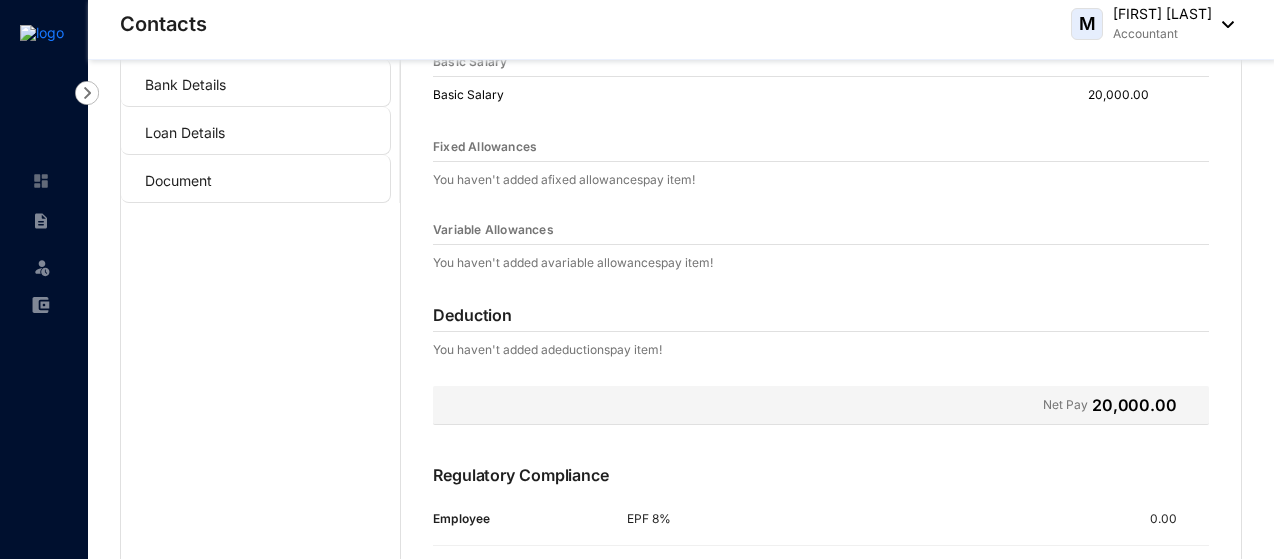 scroll, scrollTop: 0, scrollLeft: 0, axis: both 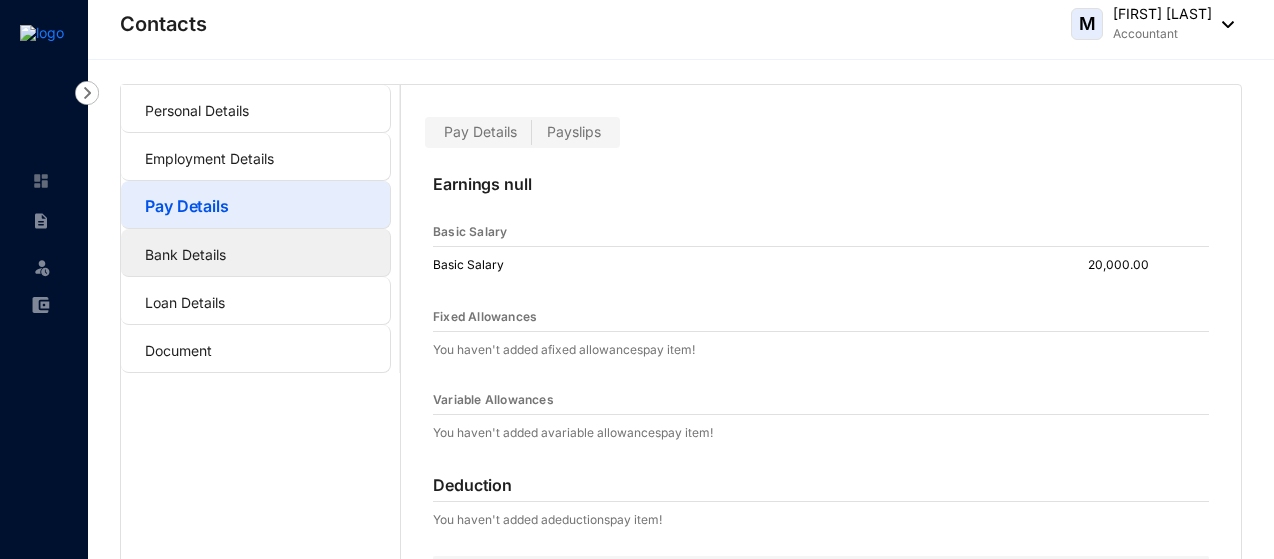 click on "Bank Details" at bounding box center [185, 254] 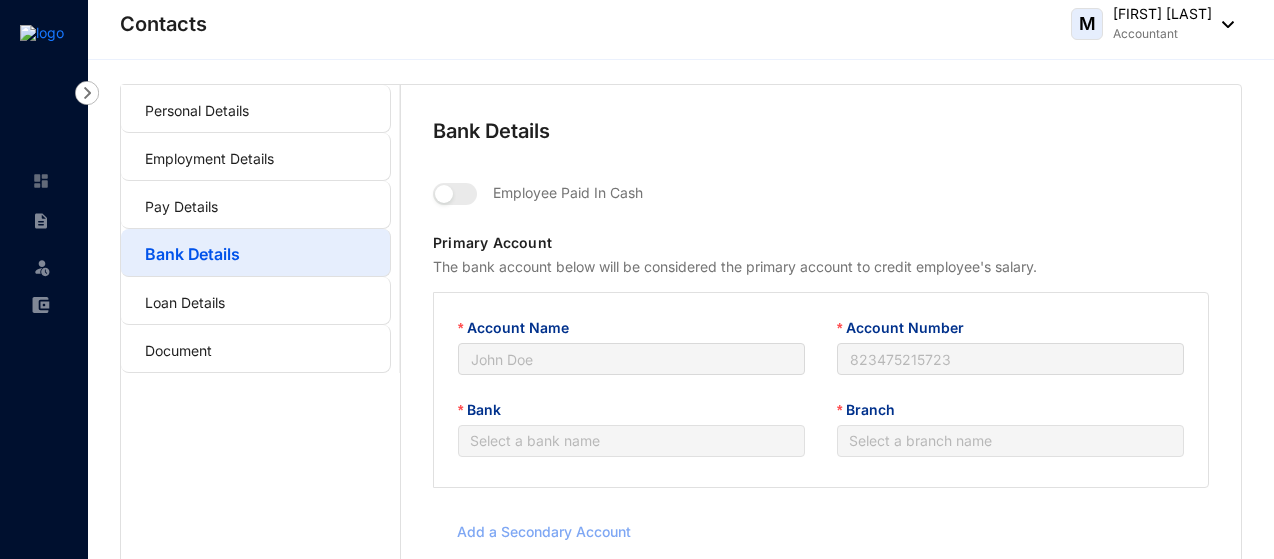 type on "[FIRST] [LAST]" 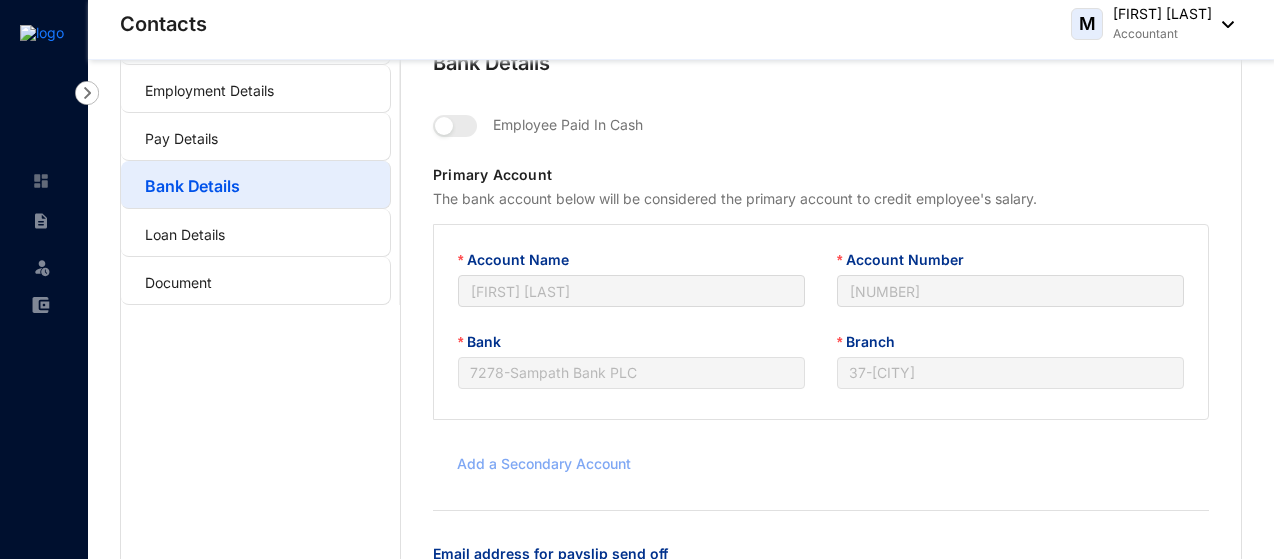 scroll, scrollTop: 100, scrollLeft: 0, axis: vertical 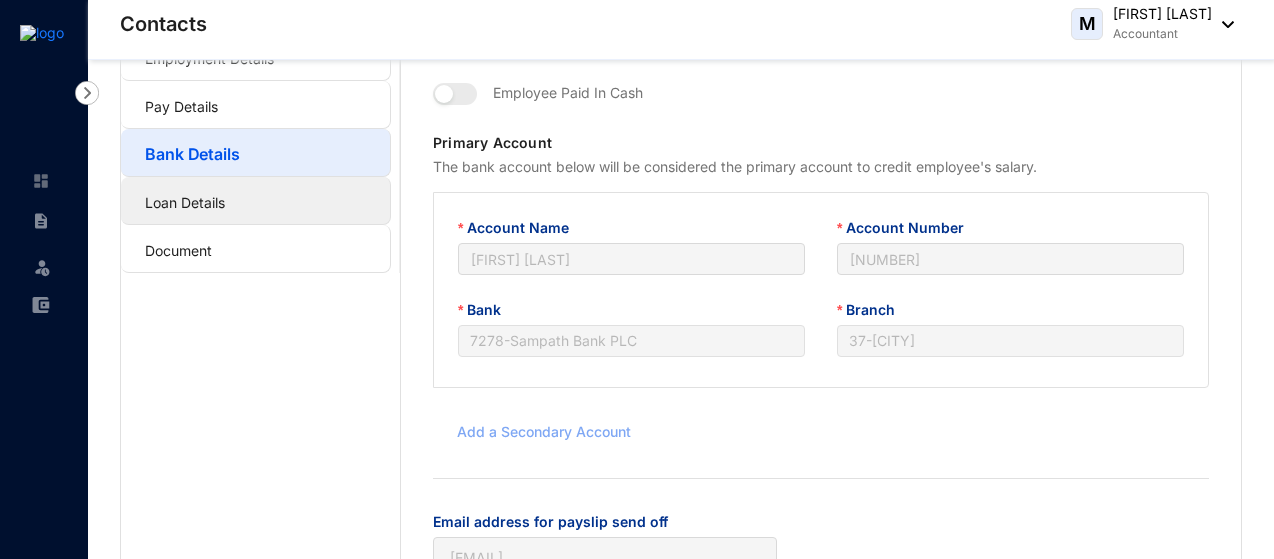 click on "Loan Details" at bounding box center [185, 202] 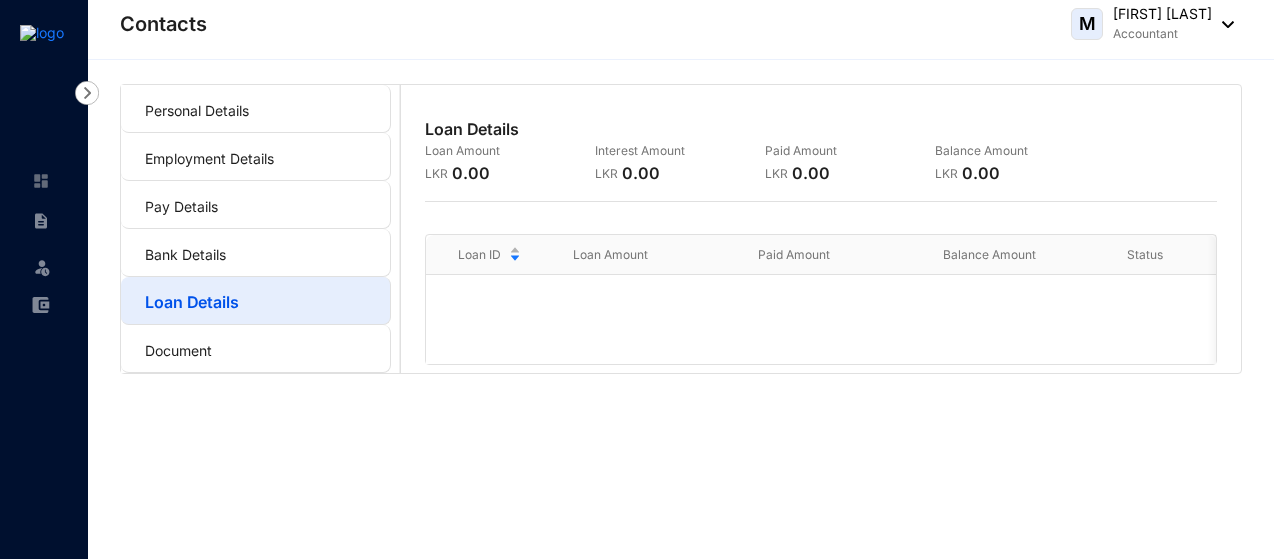 scroll, scrollTop: 0, scrollLeft: 0, axis: both 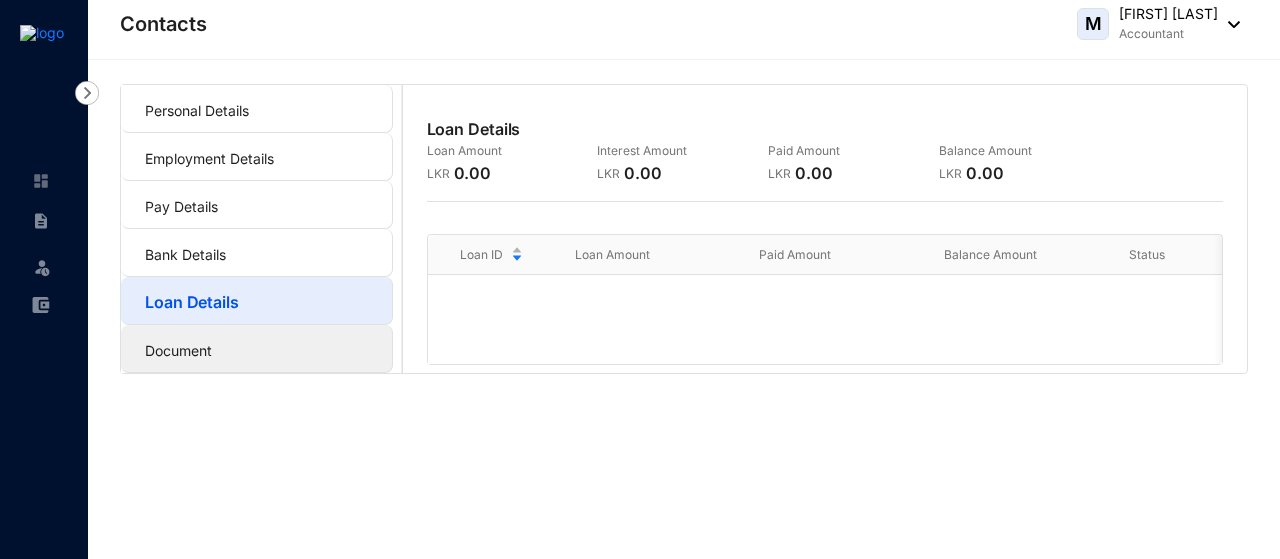 click on "Document" at bounding box center [178, 350] 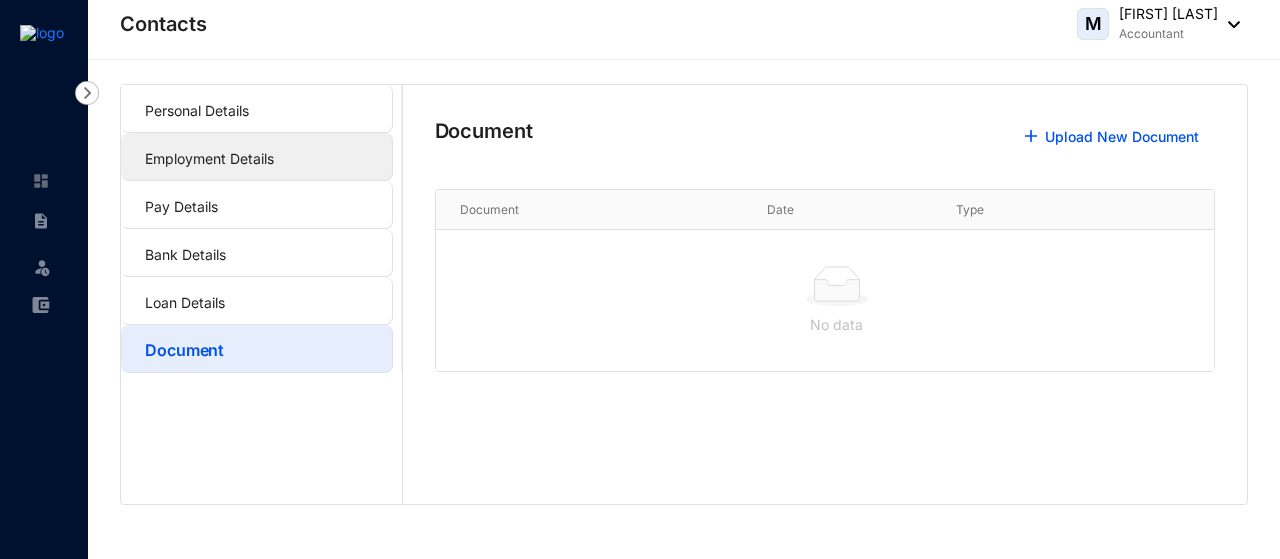 click on "Employment Details" at bounding box center (209, 158) 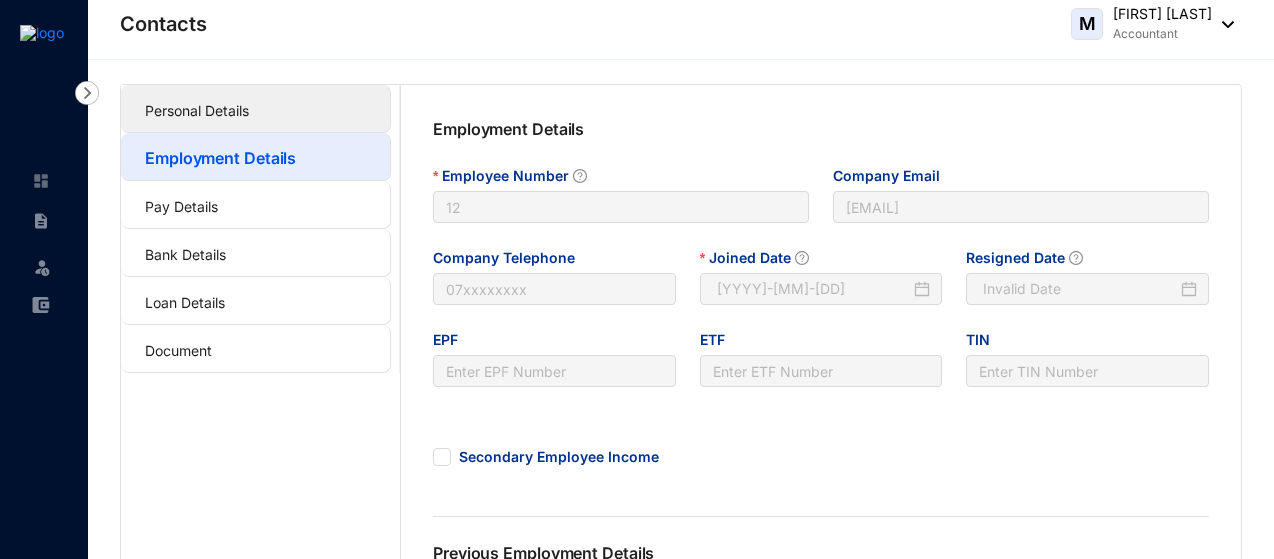 click on "Personal Details" at bounding box center [197, 110] 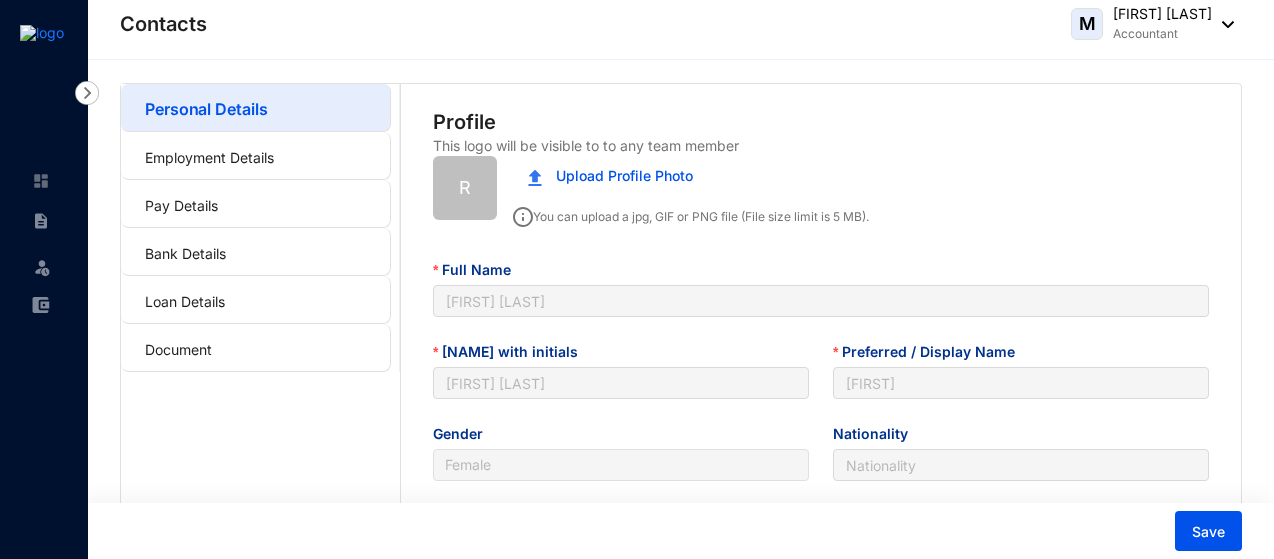 scroll, scrollTop: 0, scrollLeft: 0, axis: both 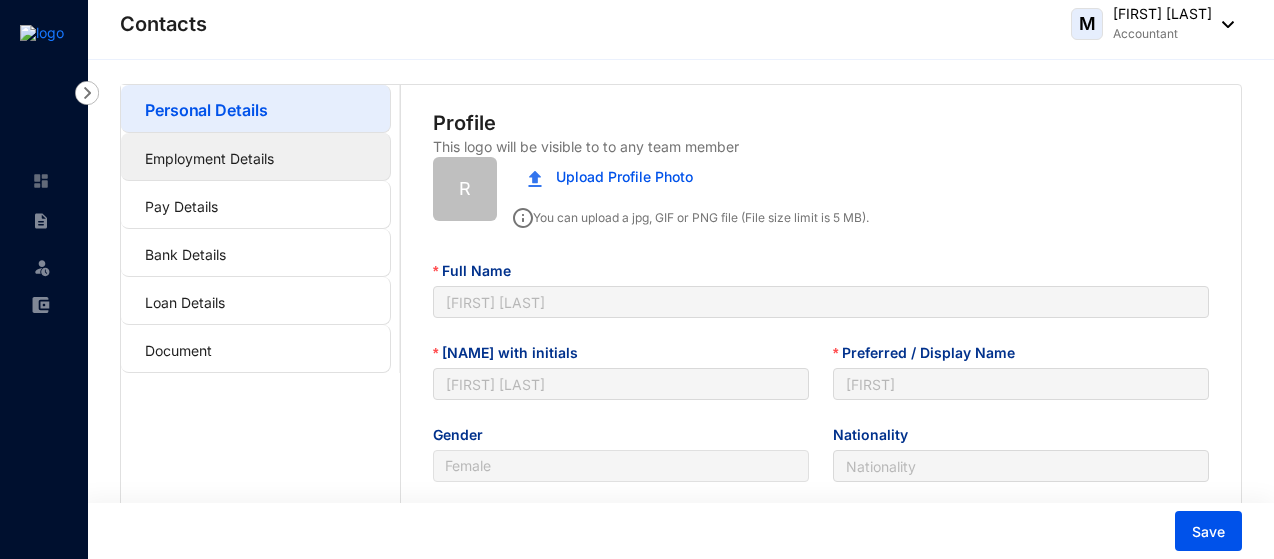 click on "Employment Details" at bounding box center [209, 158] 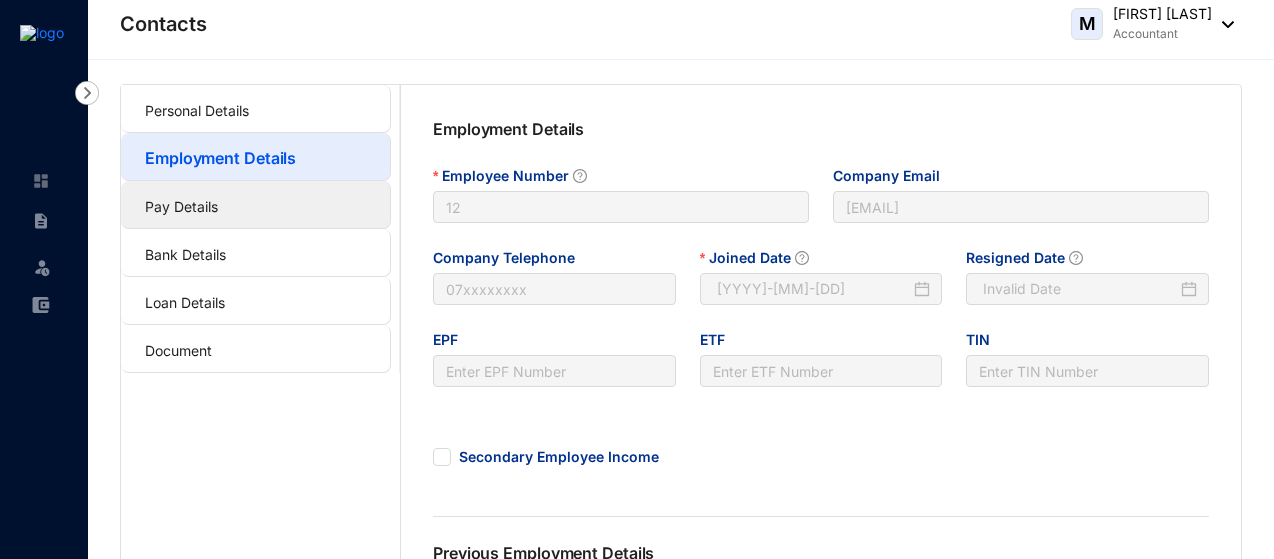 click on "Pay Details" at bounding box center (181, 206) 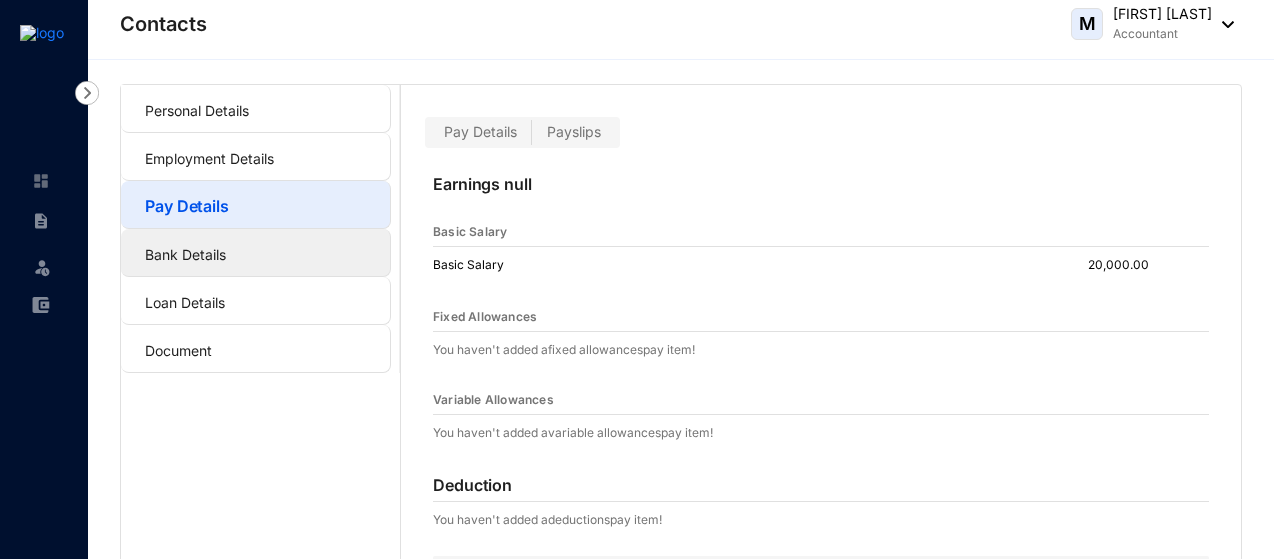 click on "Bank Details" at bounding box center [185, 254] 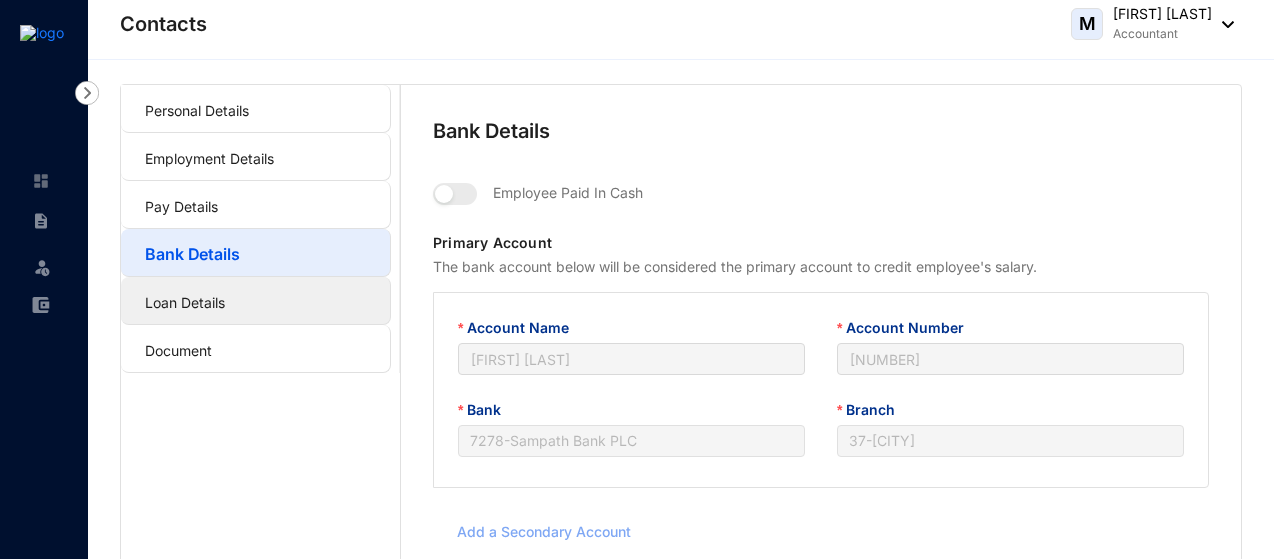 click on "Loan Details" at bounding box center (185, 302) 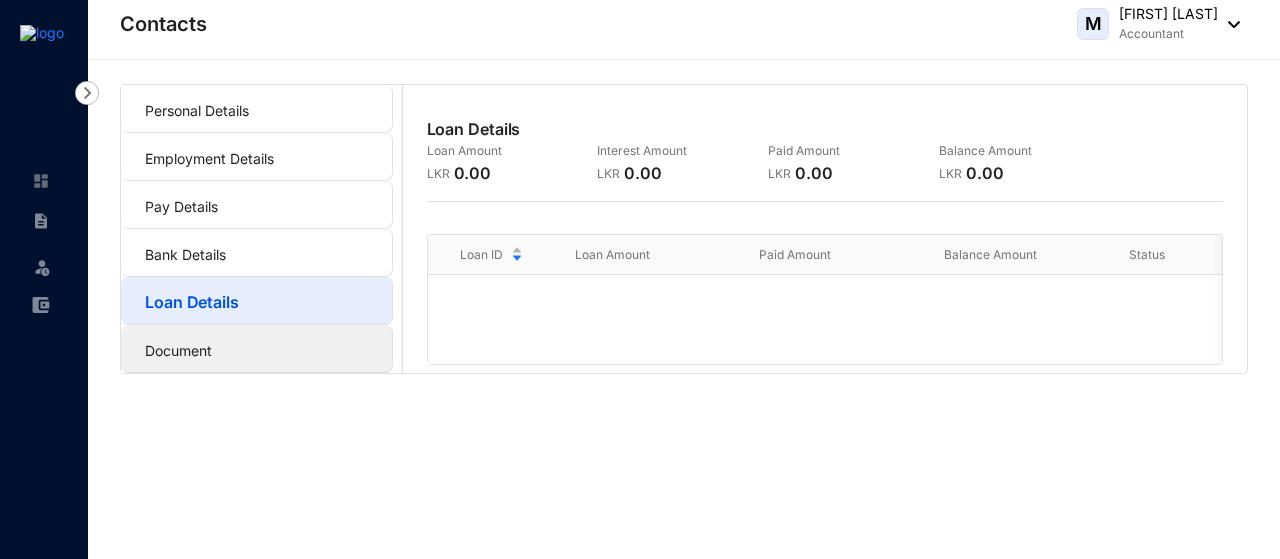 click on "Document" at bounding box center (178, 350) 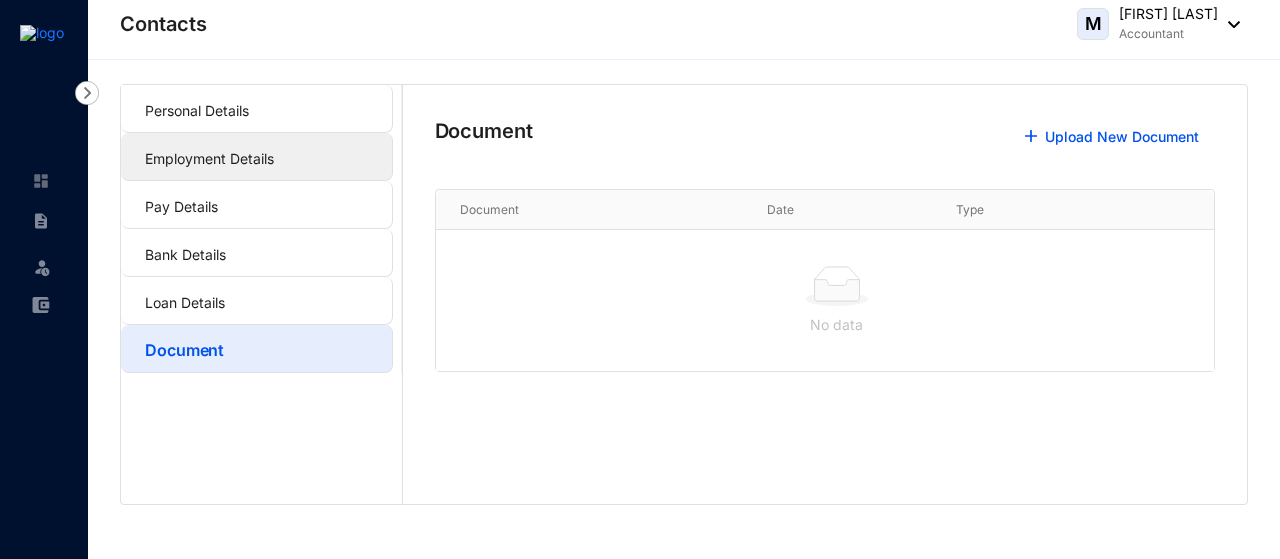 click on "Employment Details" at bounding box center [209, 158] 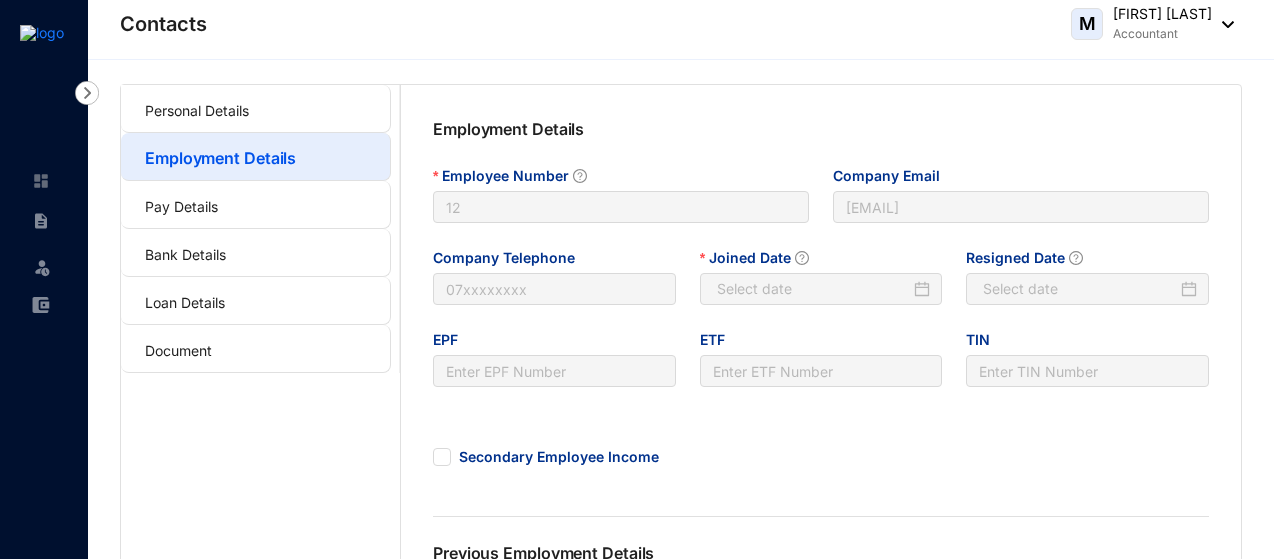 type on "[YYYY]-[MM]-[DD]" 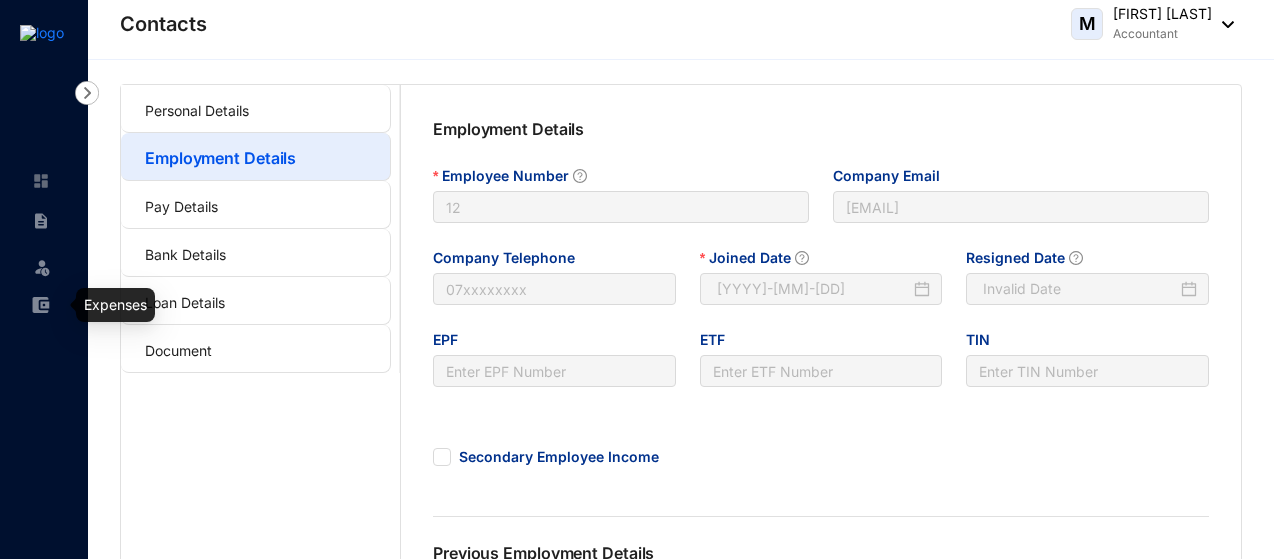 click at bounding box center (41, 305) 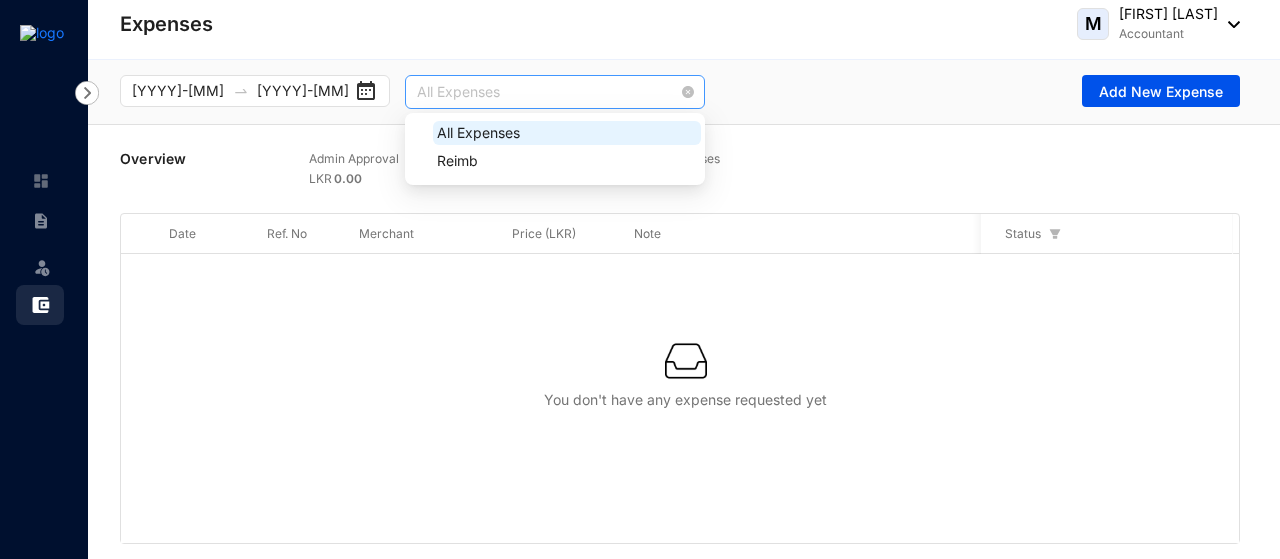 click on "All Expenses" at bounding box center (555, 92) 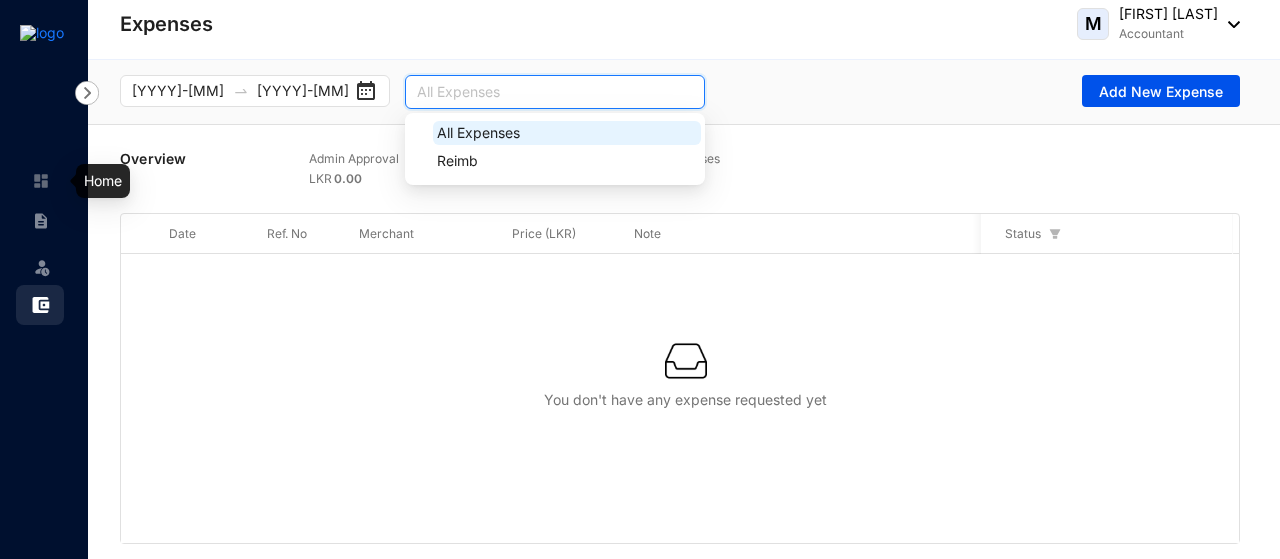 click at bounding box center [41, 181] 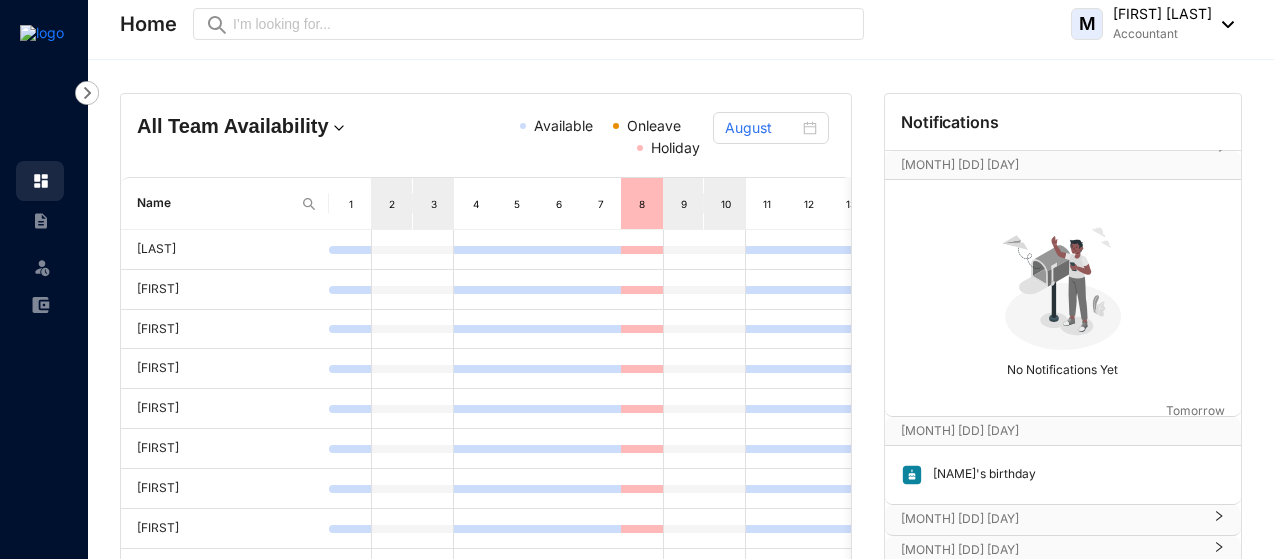 click at bounding box center (339, 128) 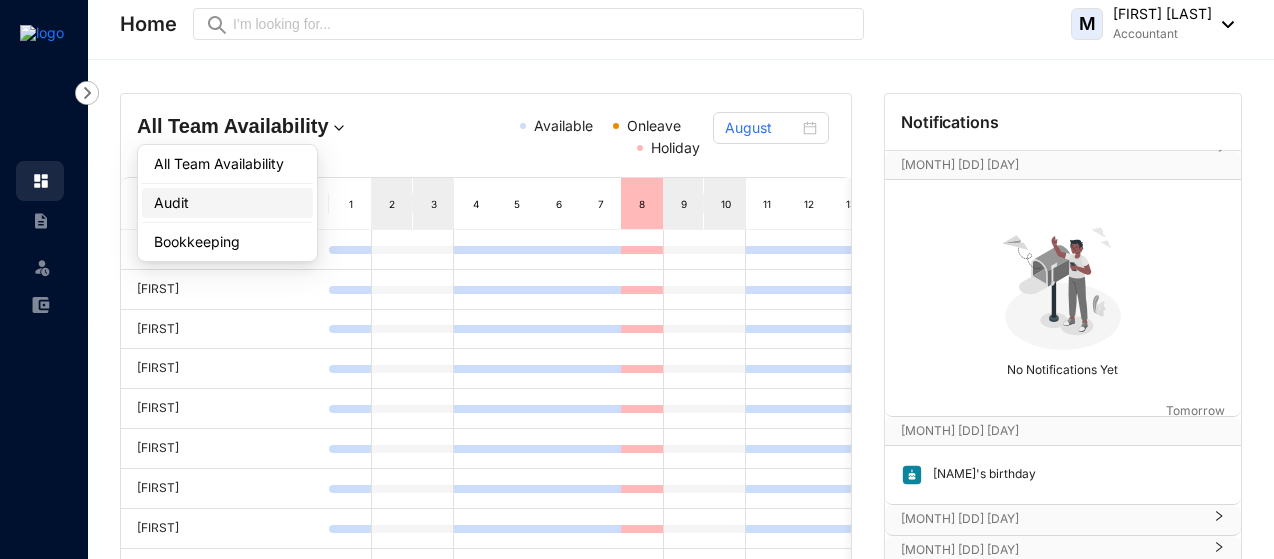 click on "Audit" at bounding box center [227, 203] 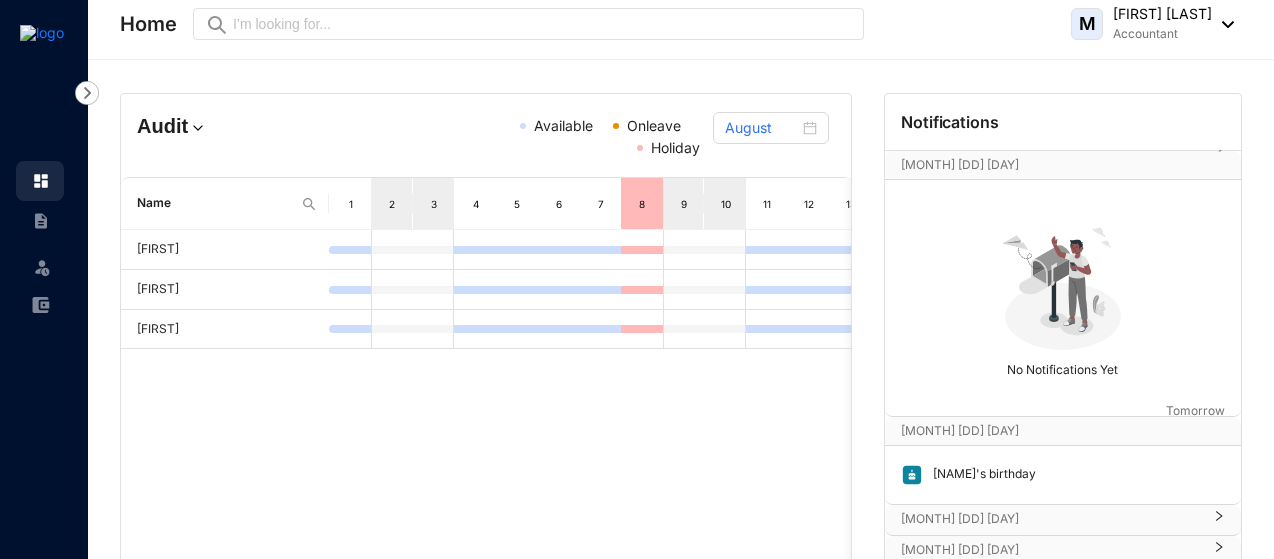 click at bounding box center [198, 128] 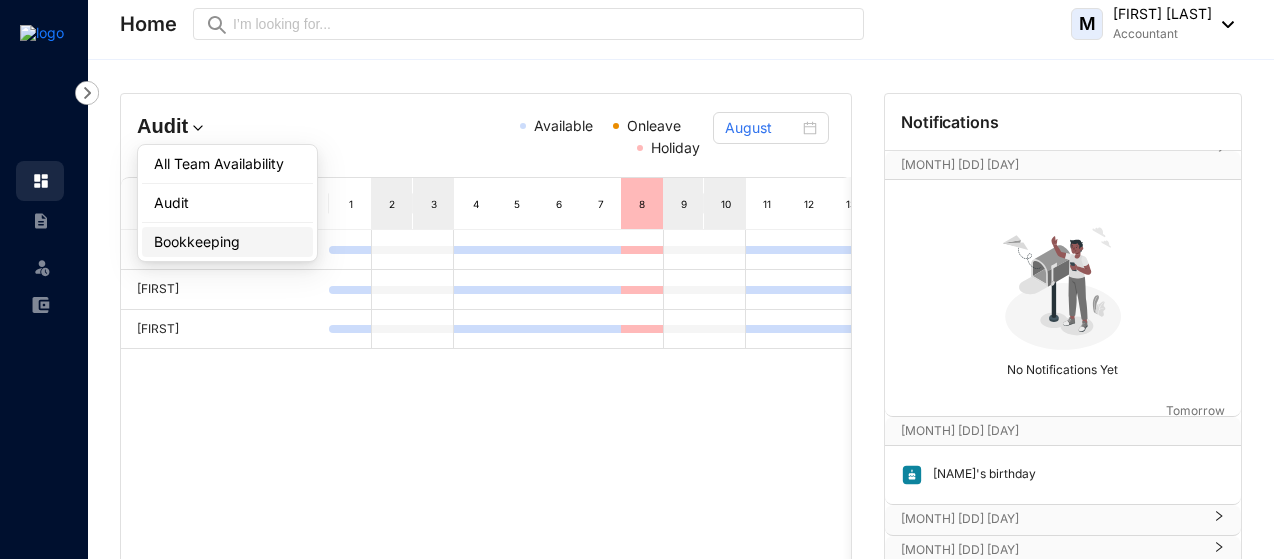click on "Bookkeeping" at bounding box center (227, 242) 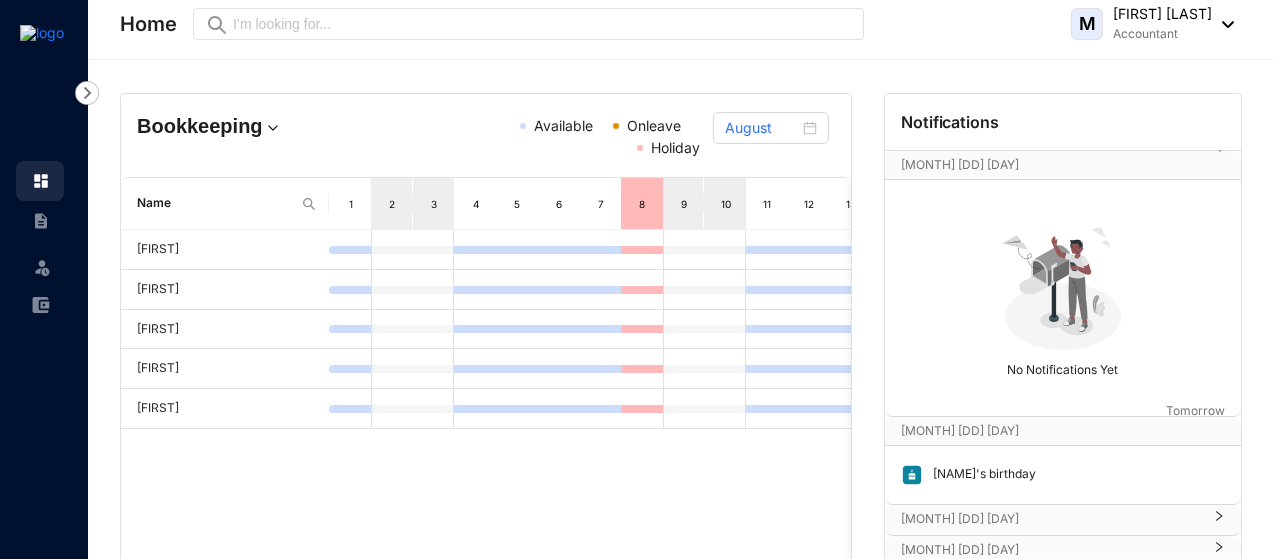 click at bounding box center (273, 128) 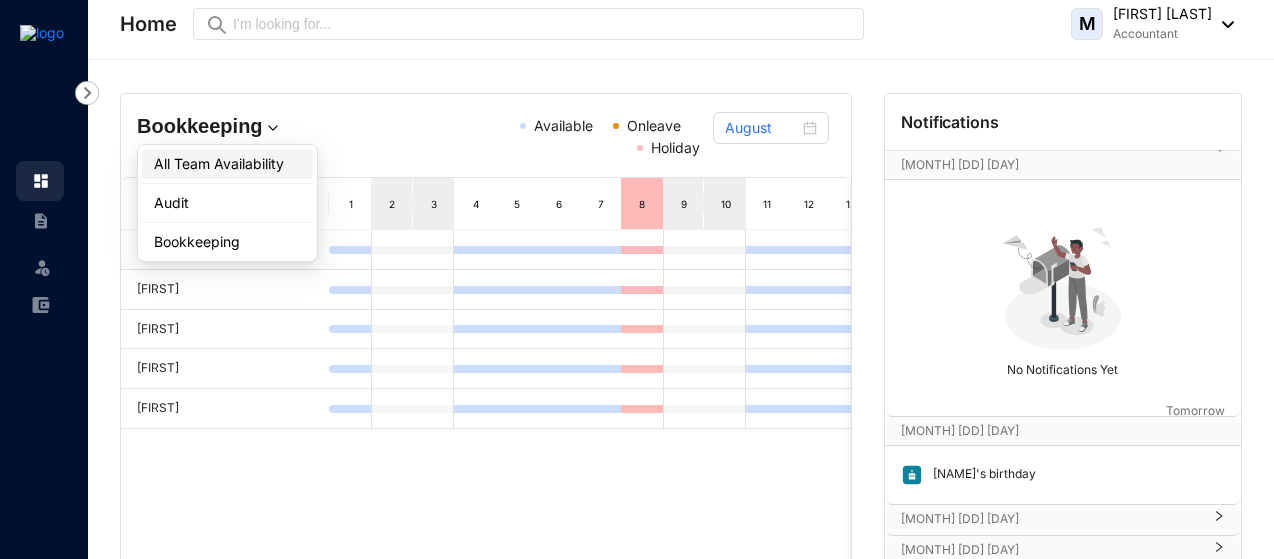 click on "All Team Availability" at bounding box center (227, 164) 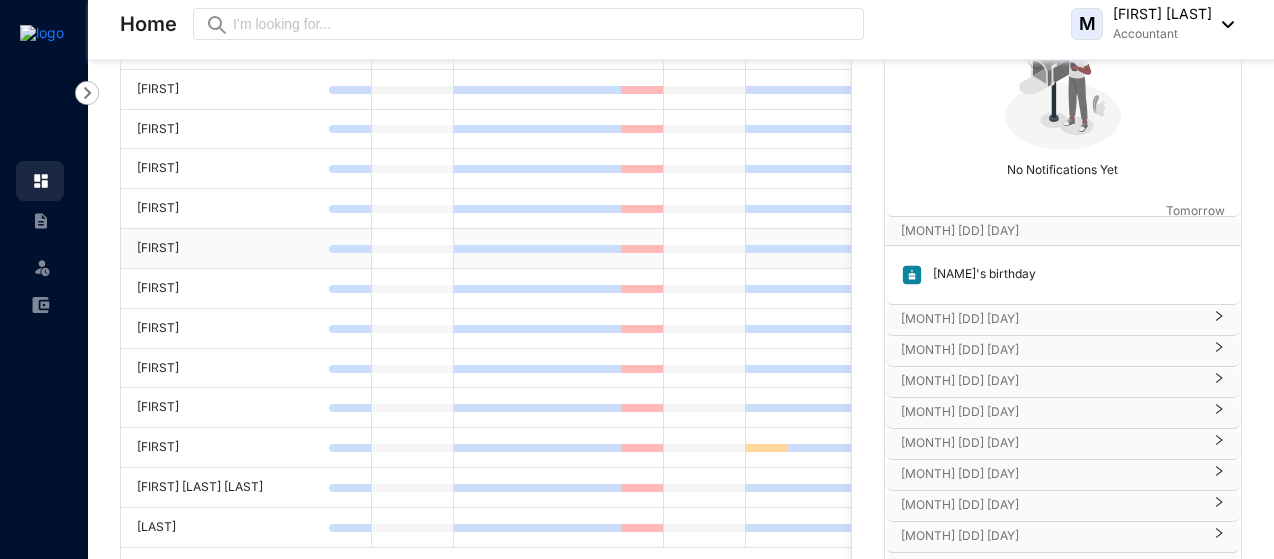 scroll, scrollTop: 0, scrollLeft: 0, axis: both 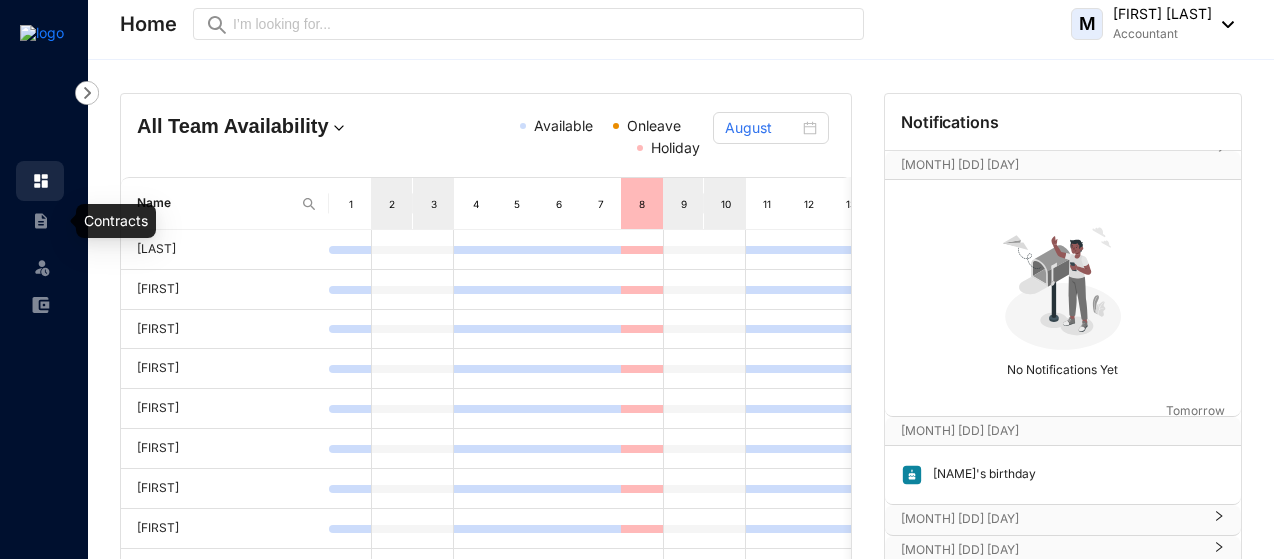 click at bounding box center (41, 221) 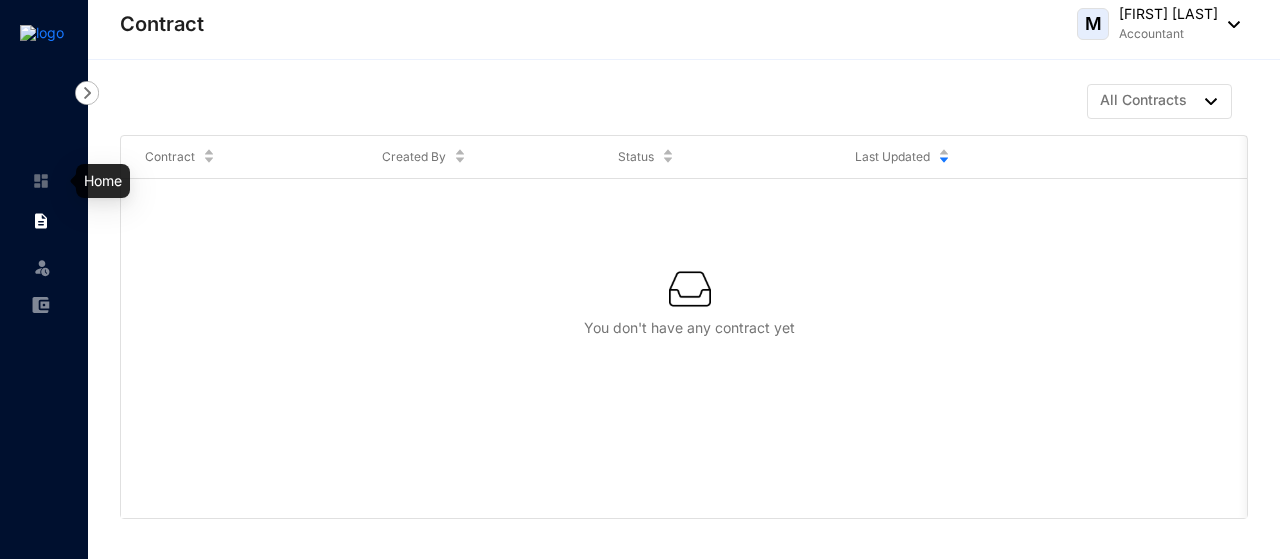 click at bounding box center [41, 181] 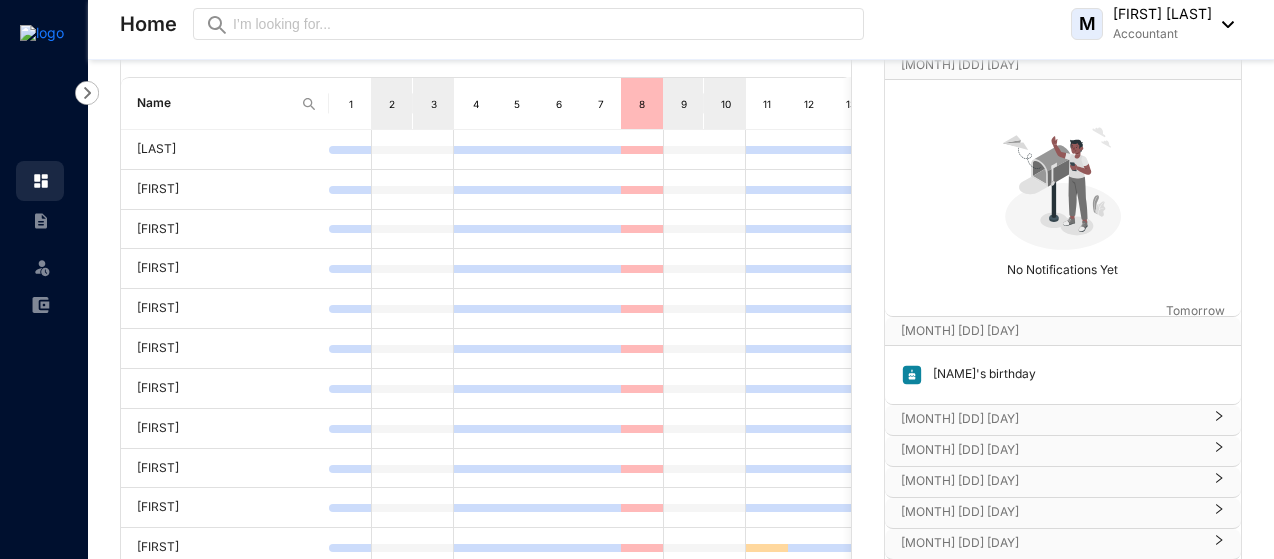 scroll, scrollTop: 0, scrollLeft: 0, axis: both 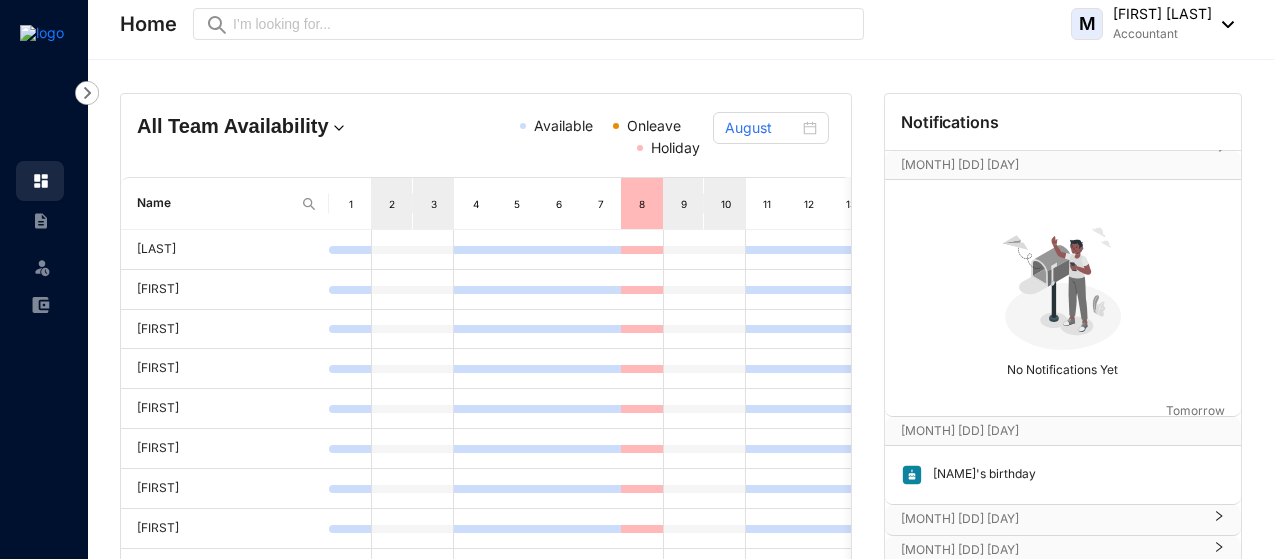click at bounding box center (1223, 24) 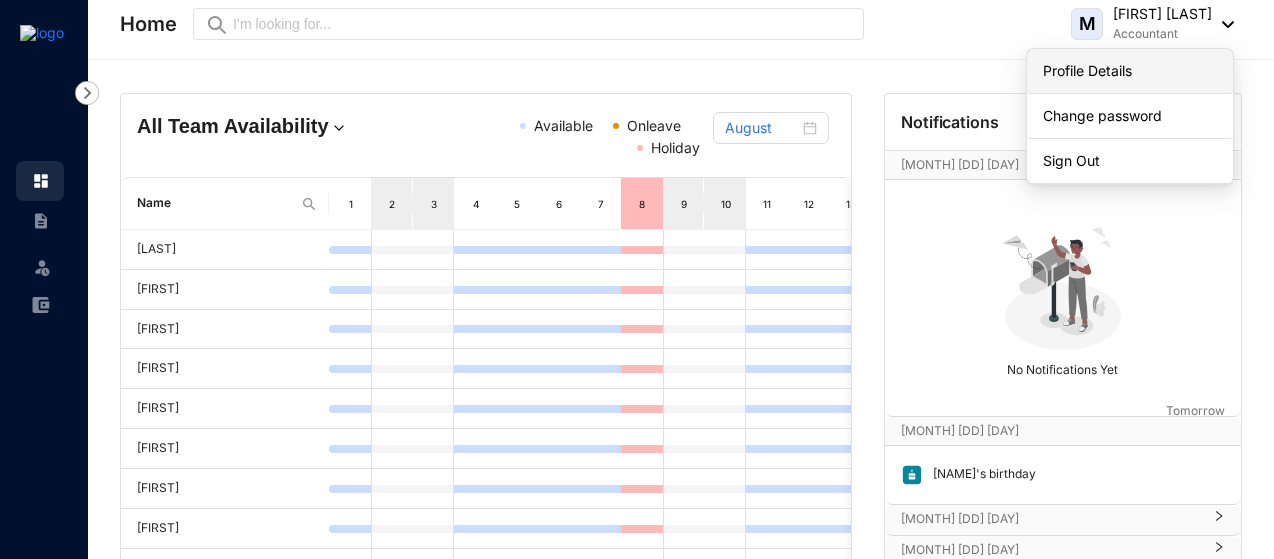 click on "Profile Details" at bounding box center [1130, 71] 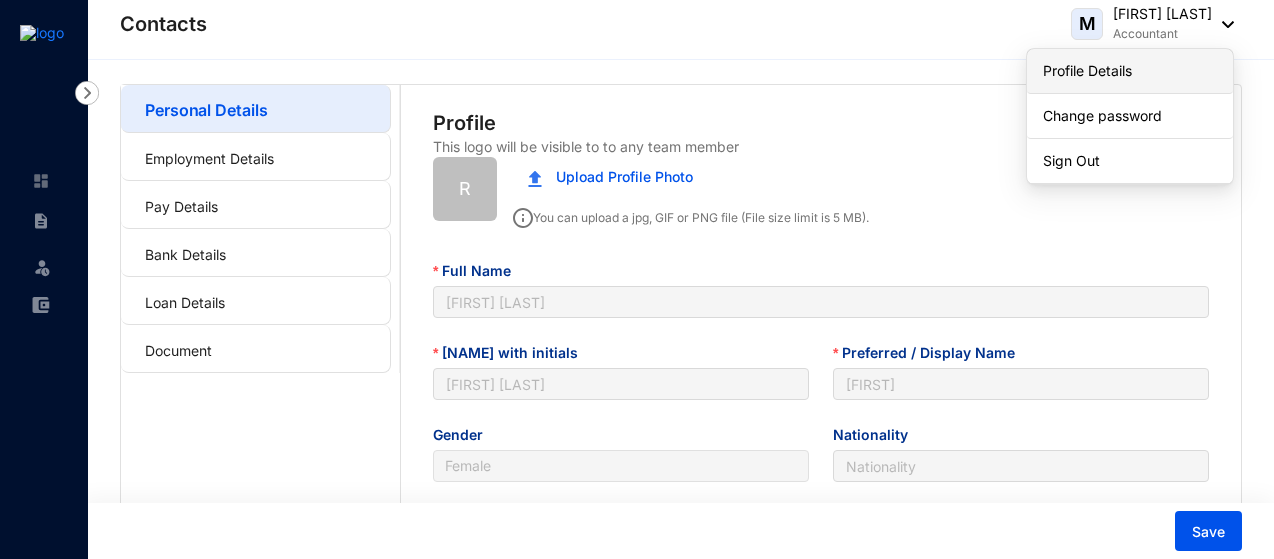 type on "[YYYY]-[MM]-[DD]" 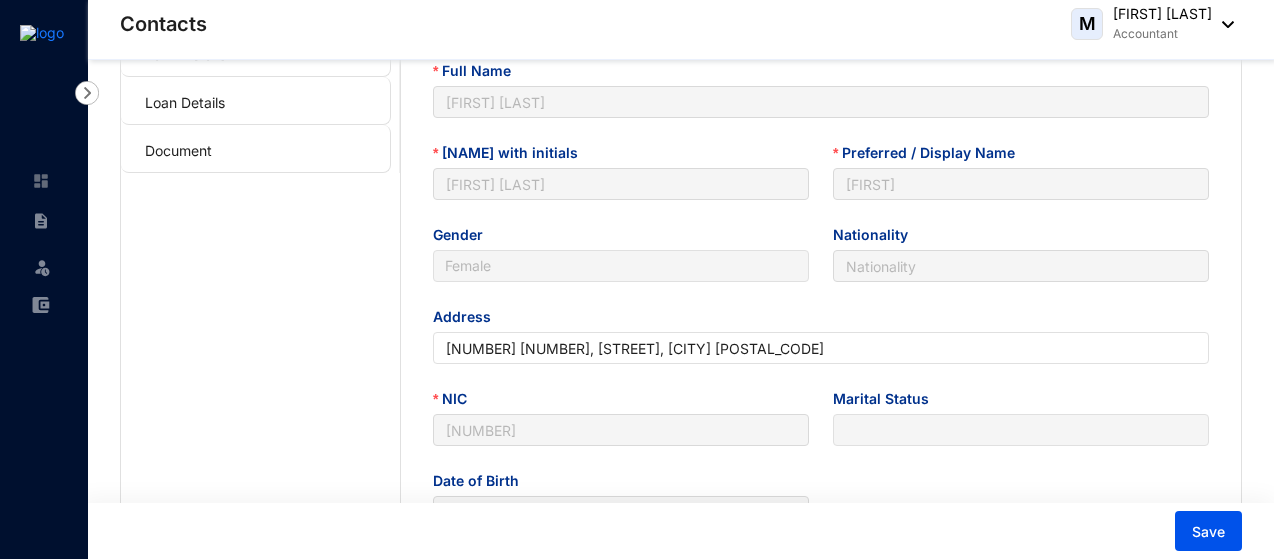 scroll, scrollTop: 0, scrollLeft: 0, axis: both 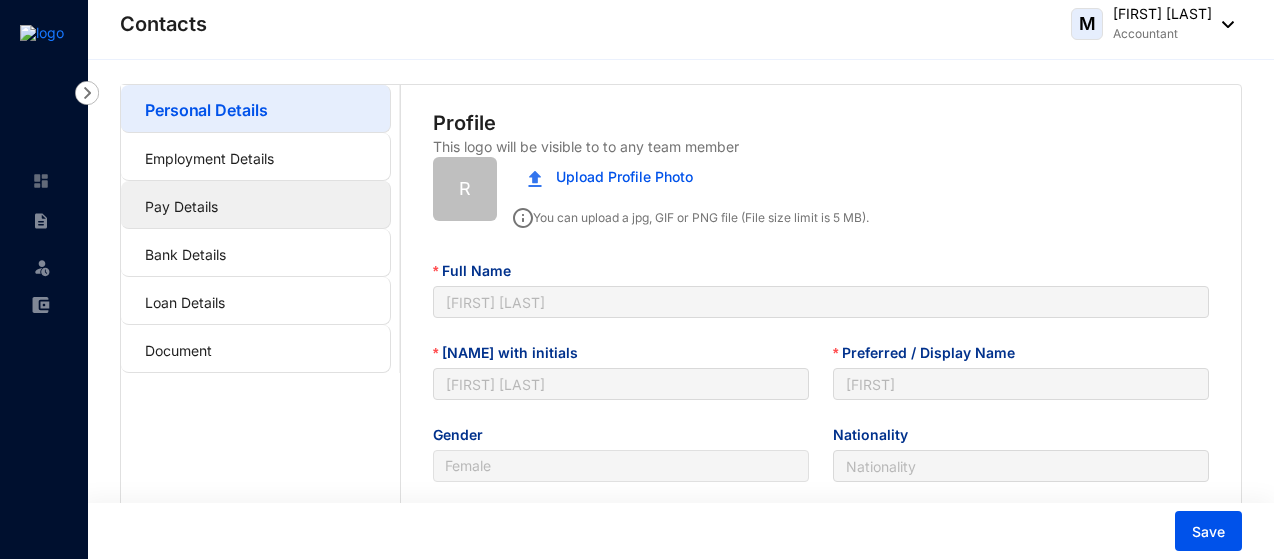 click on "Pay Details" at bounding box center [181, 206] 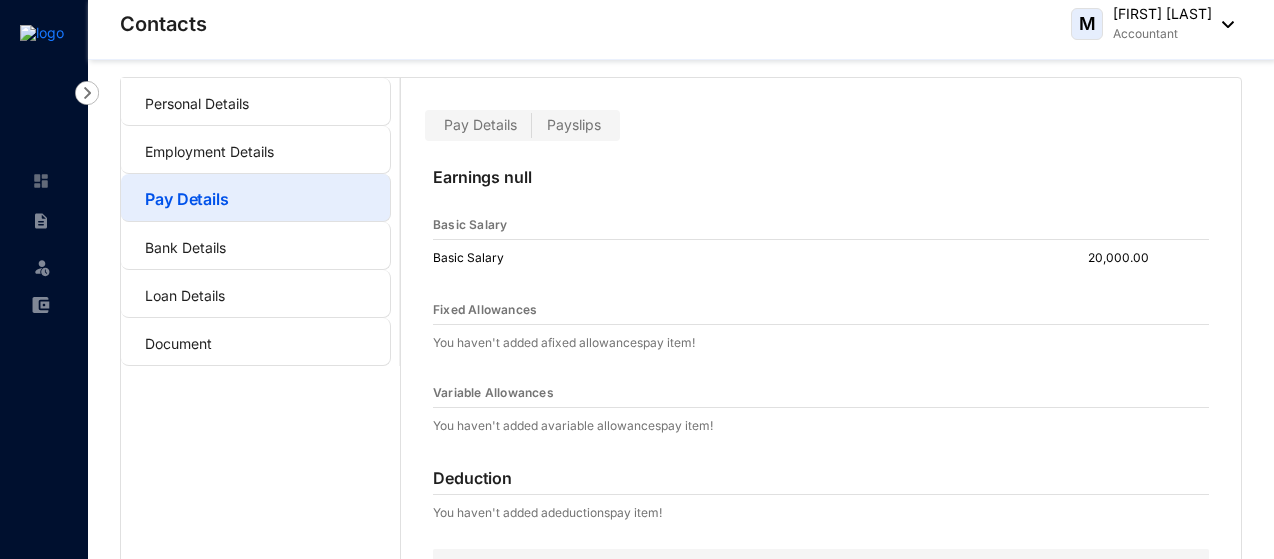 scroll, scrollTop: 0, scrollLeft: 0, axis: both 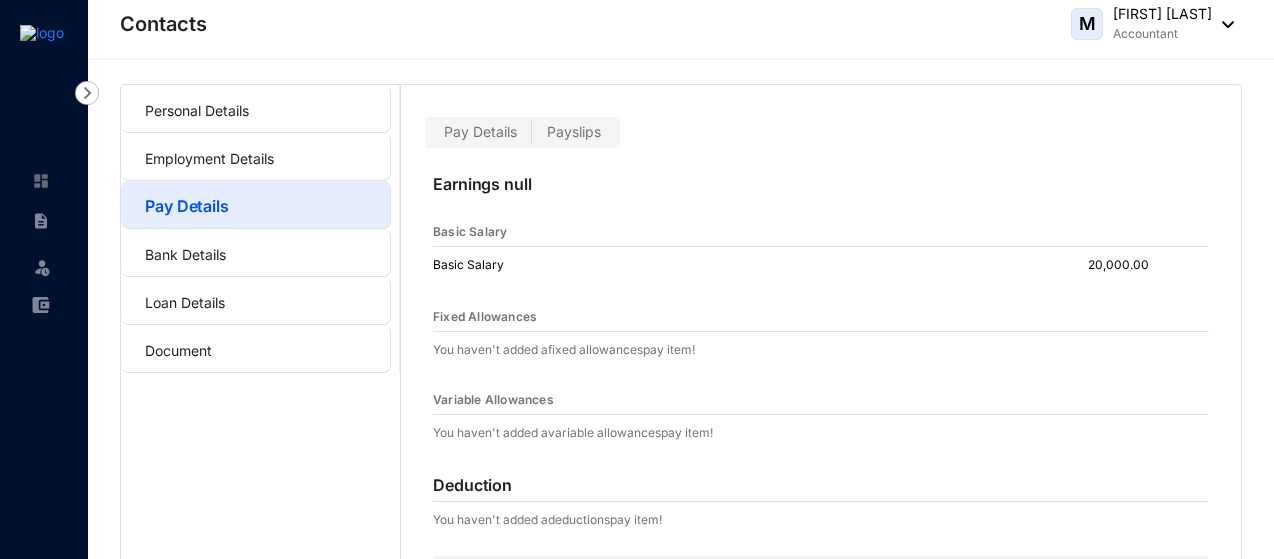 click on "Payslips" at bounding box center (574, 131) 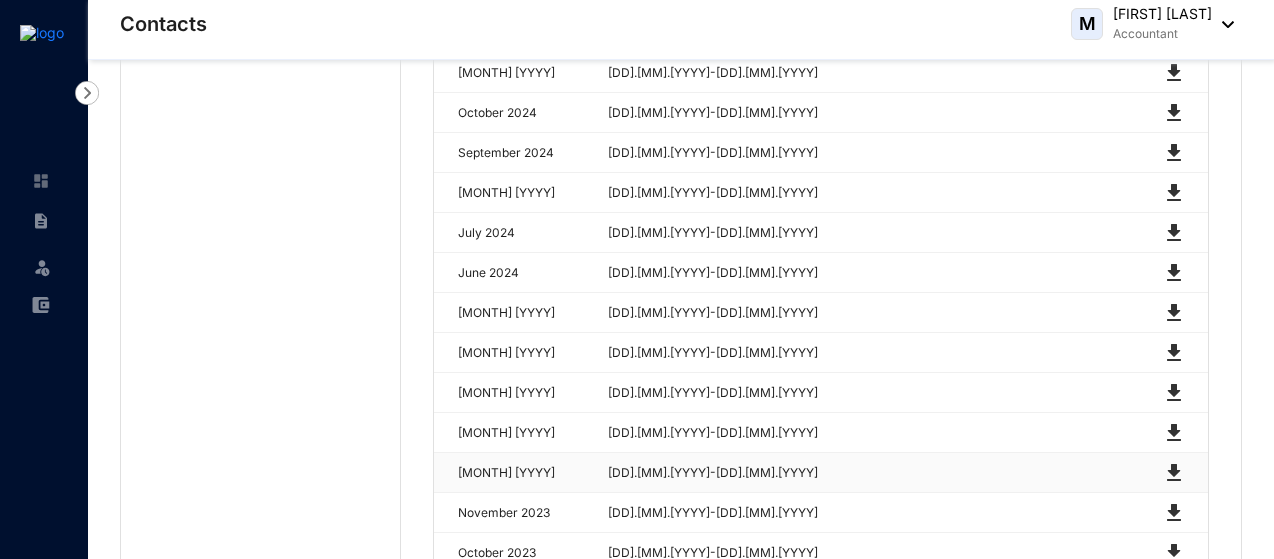 scroll, scrollTop: 539, scrollLeft: 0, axis: vertical 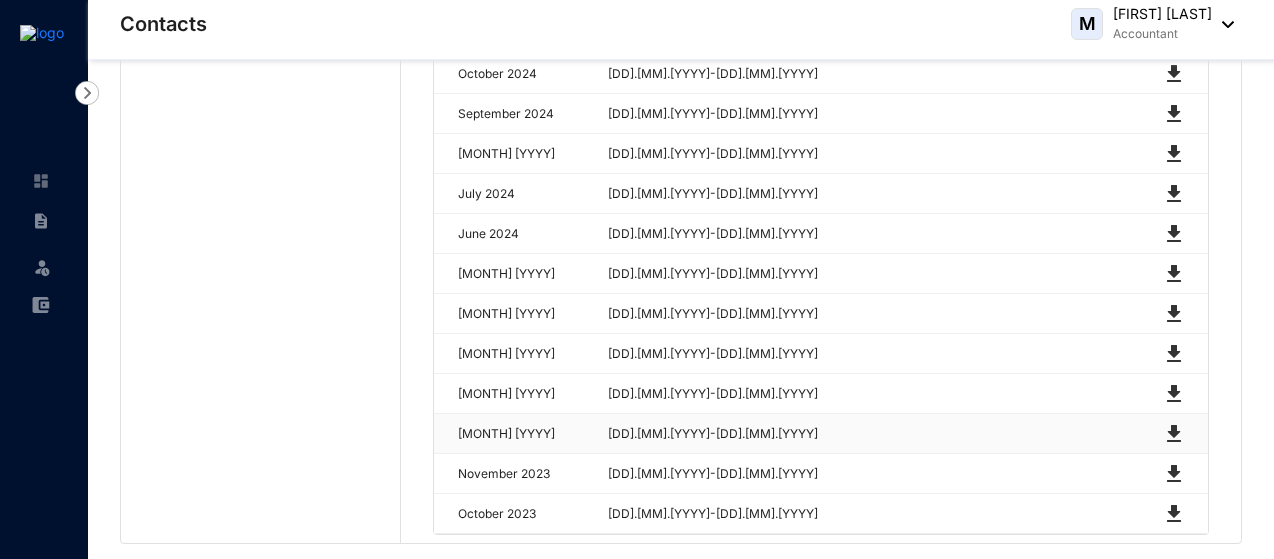 click at bounding box center (1174, 434) 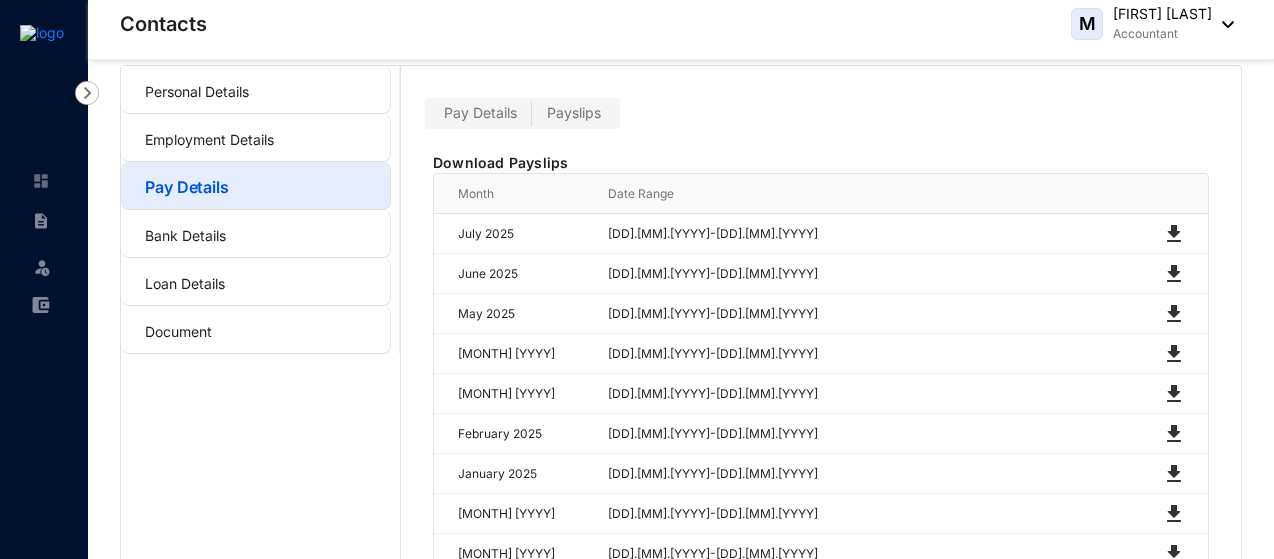 scroll, scrollTop: 0, scrollLeft: 0, axis: both 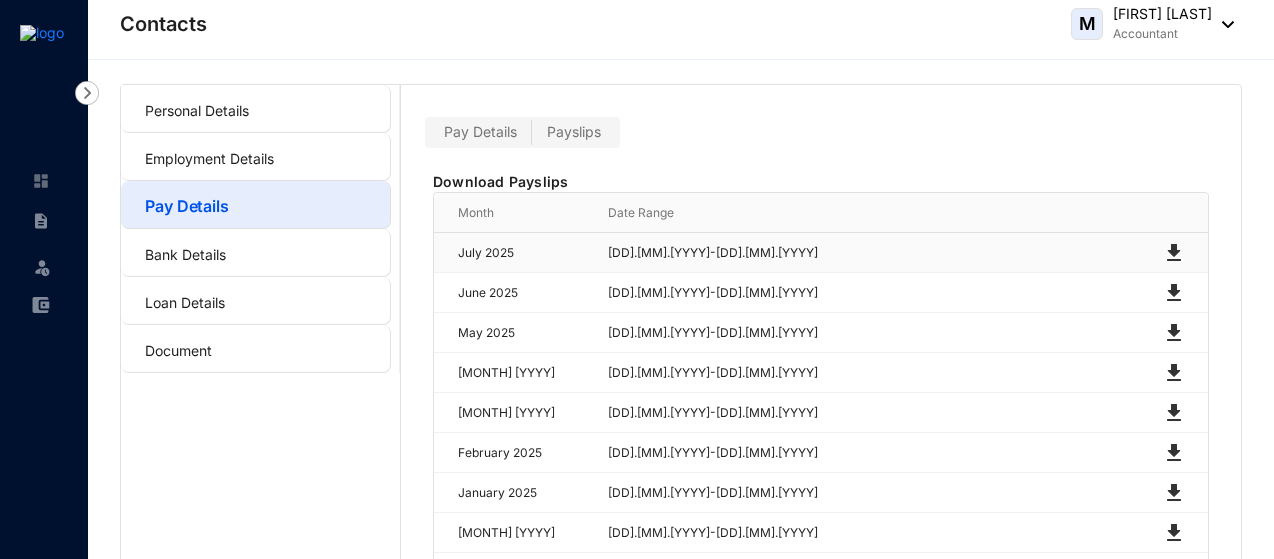 click at bounding box center [1174, 253] 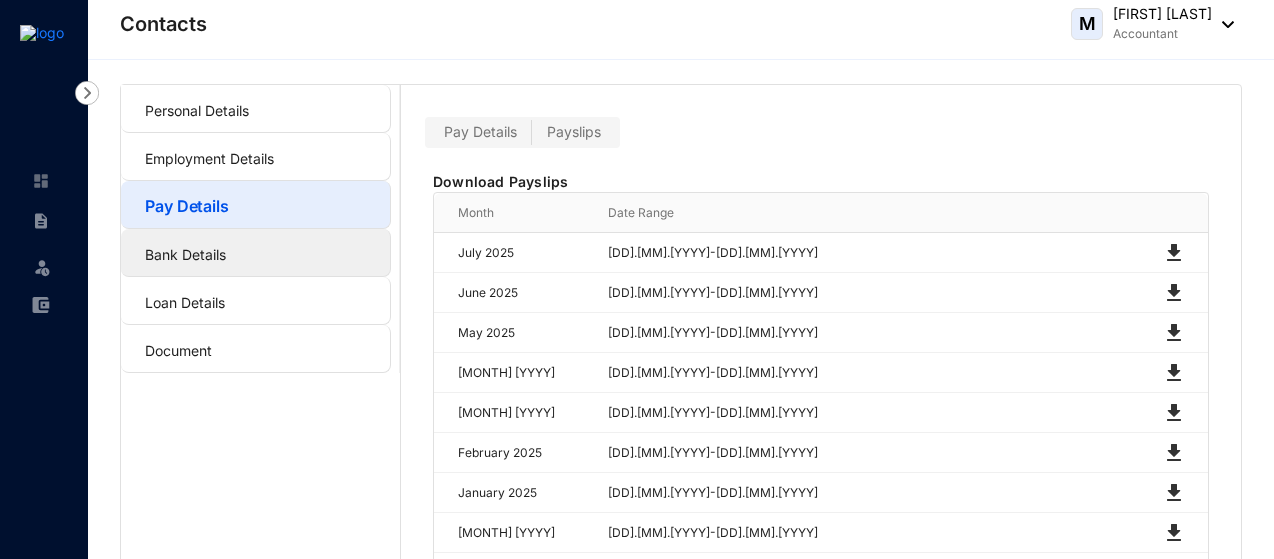 click on "Bank Details" at bounding box center (185, 254) 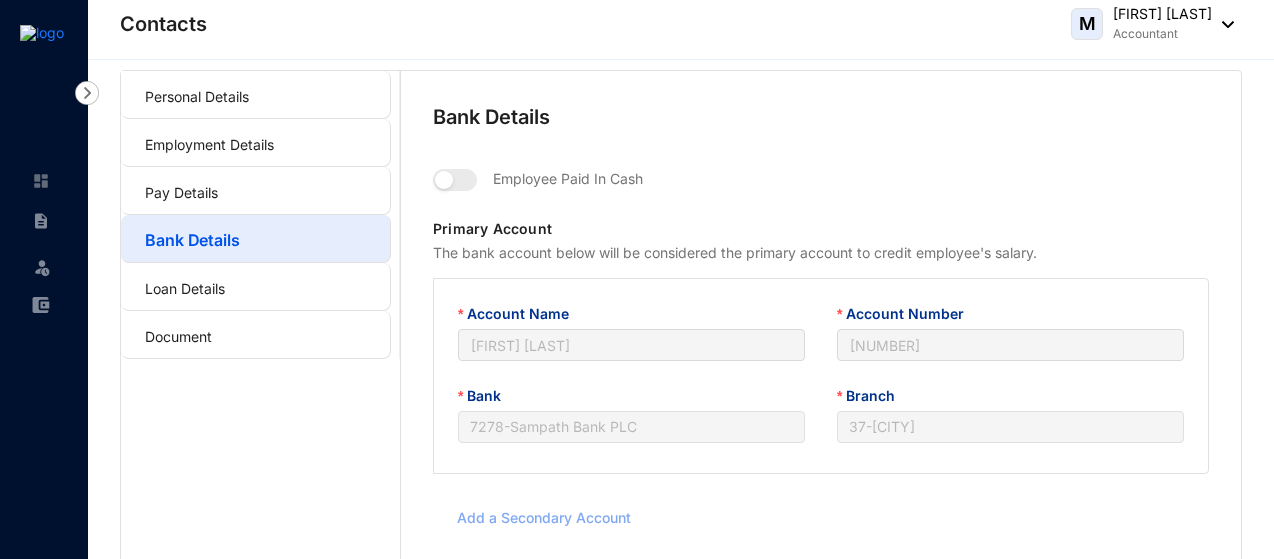 scroll, scrollTop: 0, scrollLeft: 0, axis: both 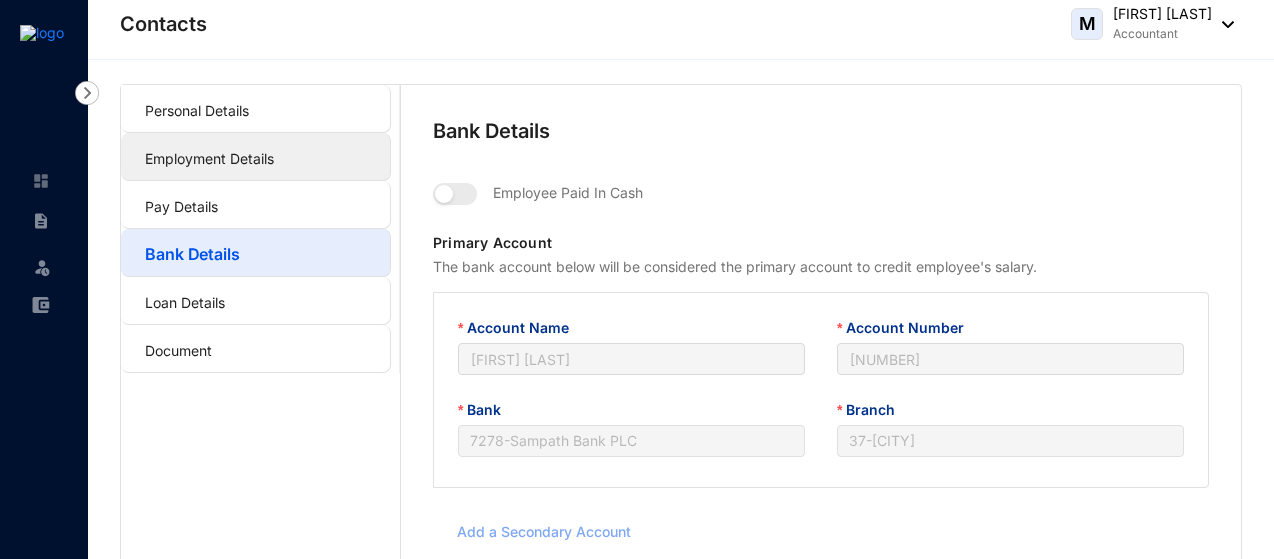 click on "Employment Details" at bounding box center (209, 158) 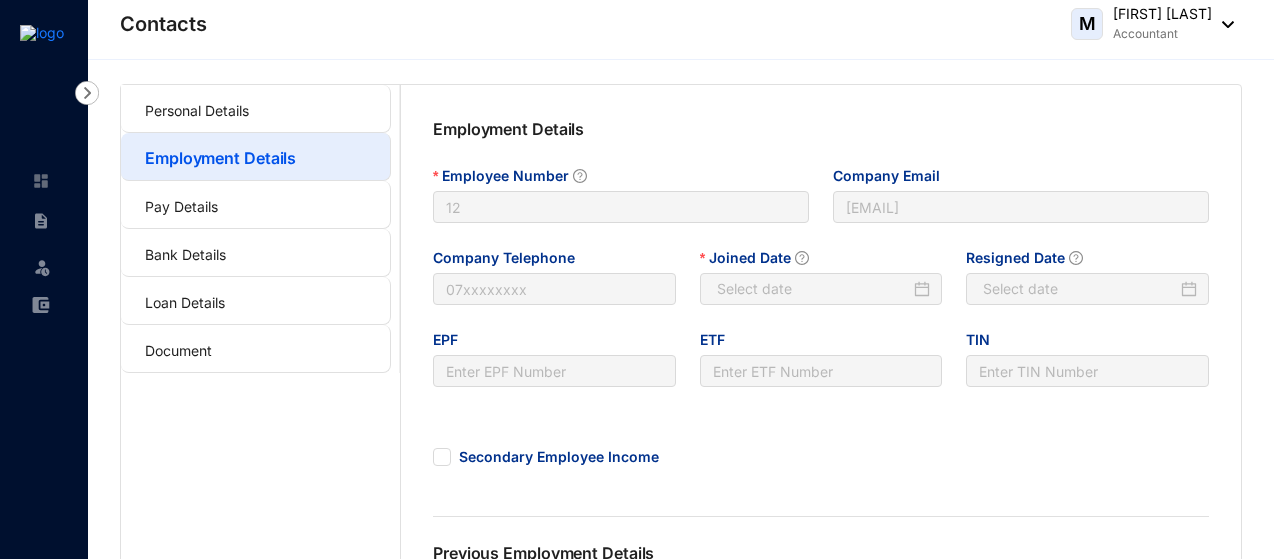 type on "[YYYY]-[MM]-[DD]" 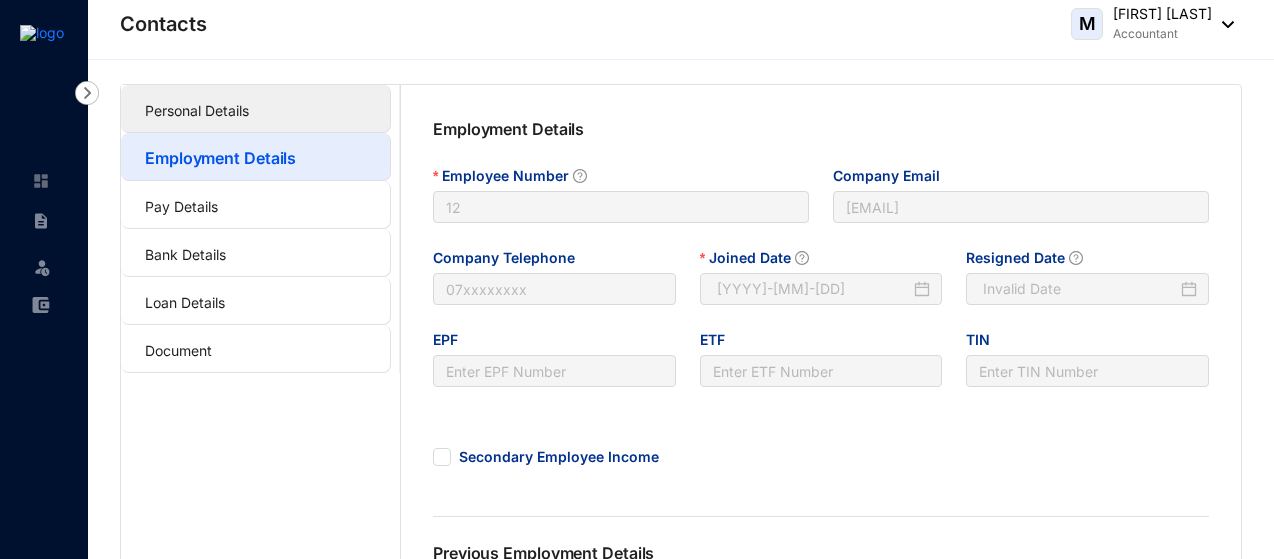 click on "Personal Details" at bounding box center [197, 110] 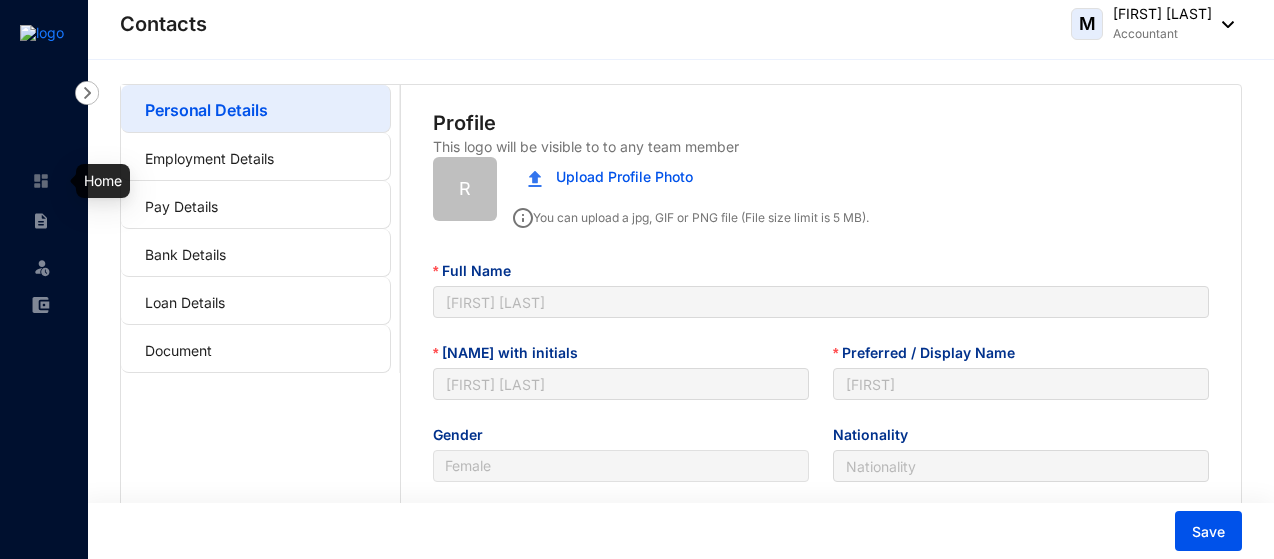 click at bounding box center (41, 181) 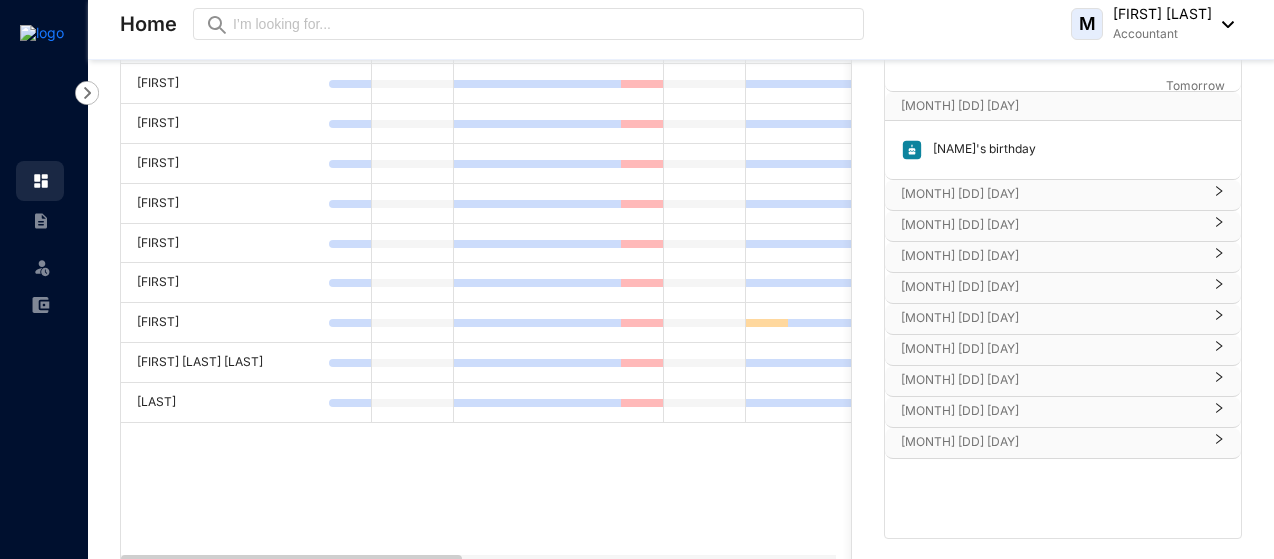 scroll, scrollTop: 300, scrollLeft: 0, axis: vertical 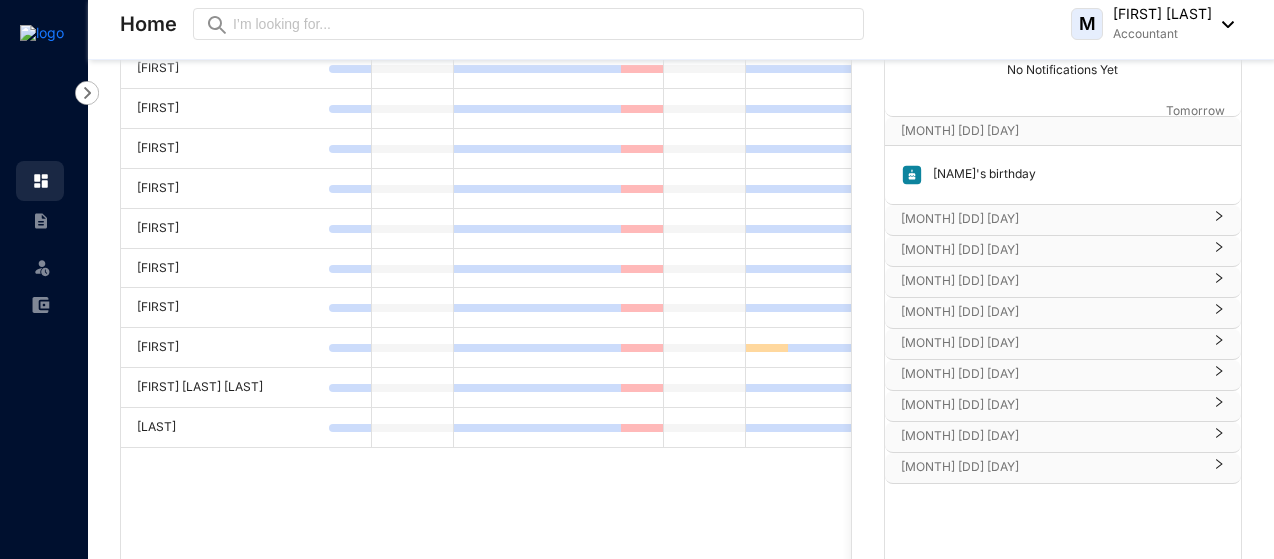 click on "[MONTH] [DD] [DAY]" at bounding box center [1051, 219] 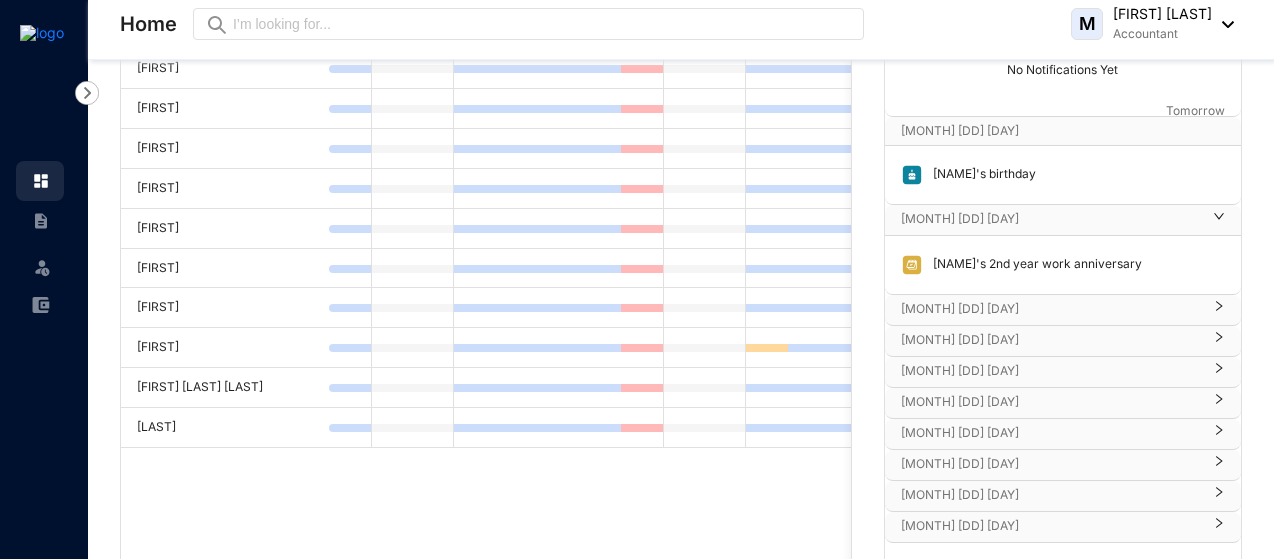 click on "[MONTH] [DD] [DAY]" at bounding box center (1051, 309) 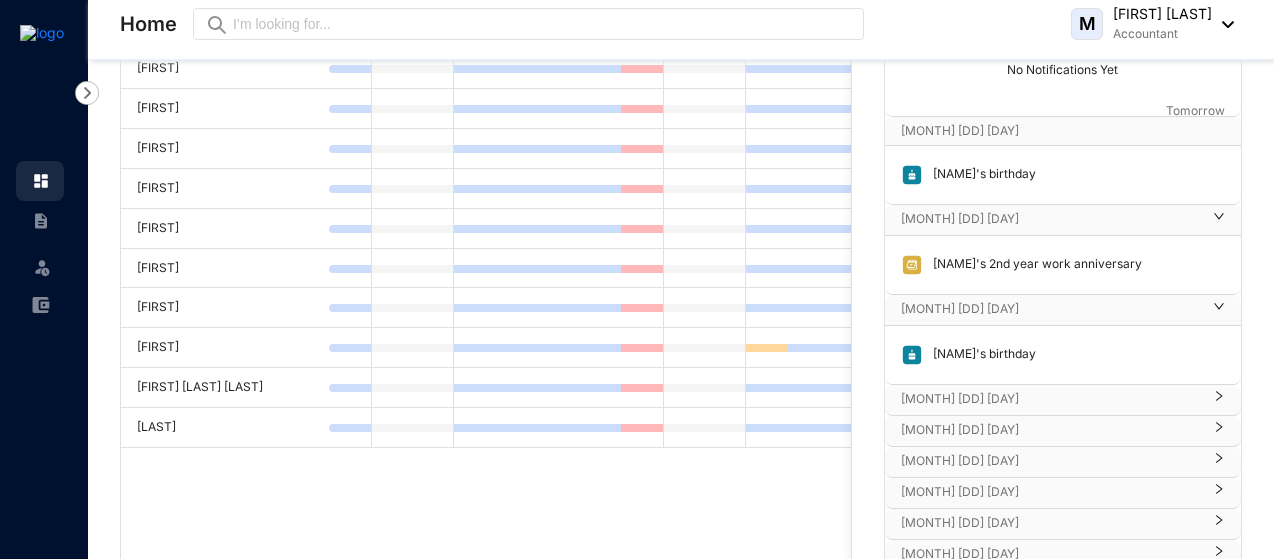 click on "[MONTH] [DD] [DAY]" at bounding box center (1051, 399) 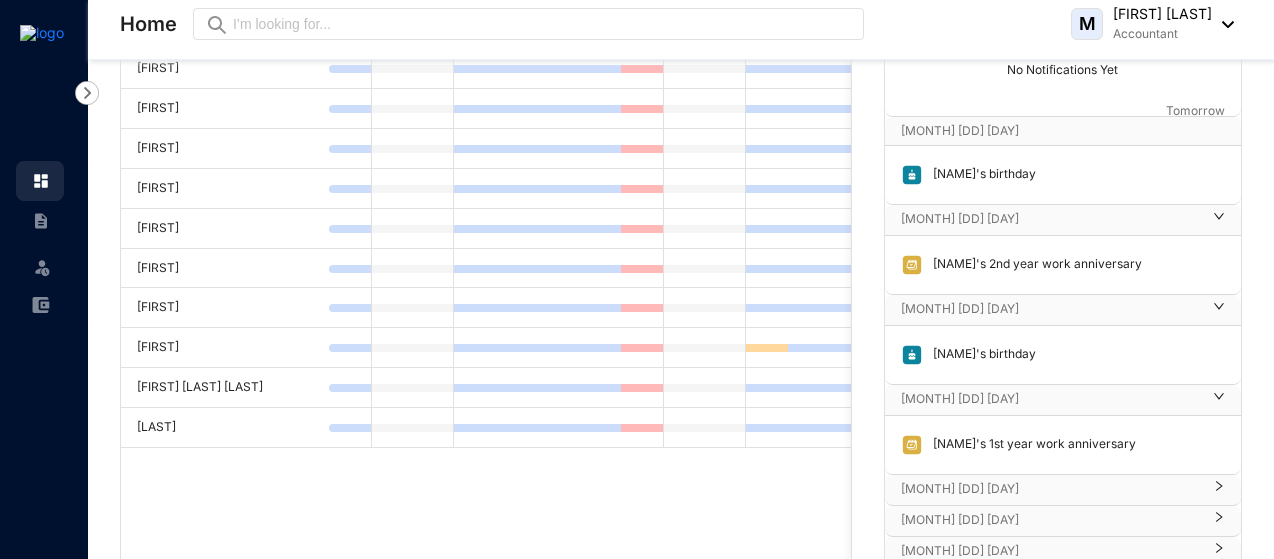 click on "[MONTH] [DD] [DAY]" at bounding box center (1051, 489) 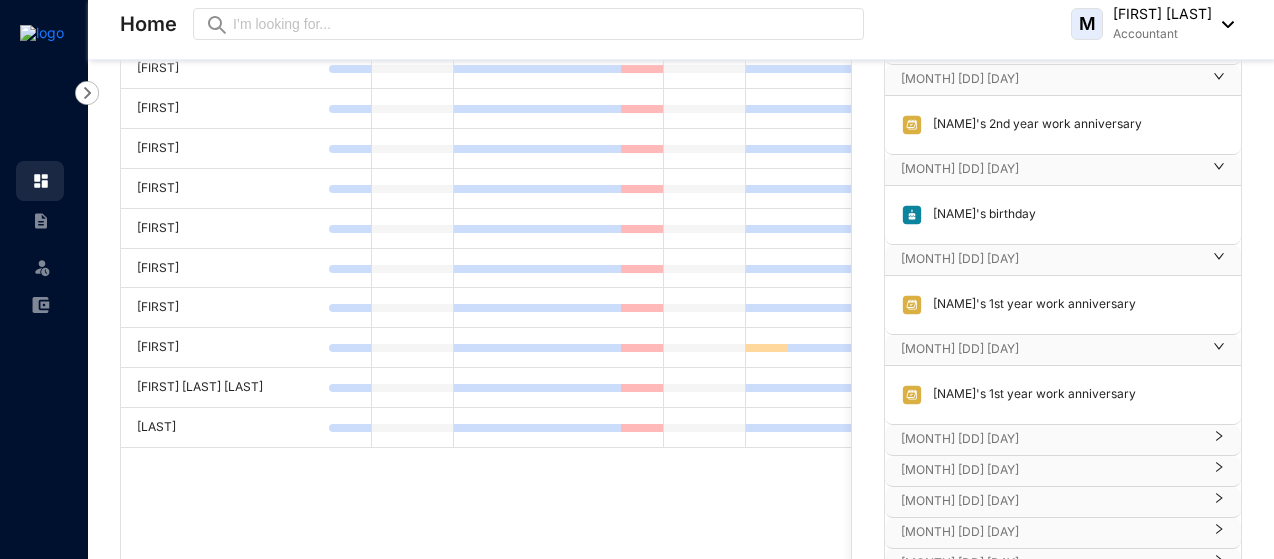 scroll, scrollTop: 150, scrollLeft: 0, axis: vertical 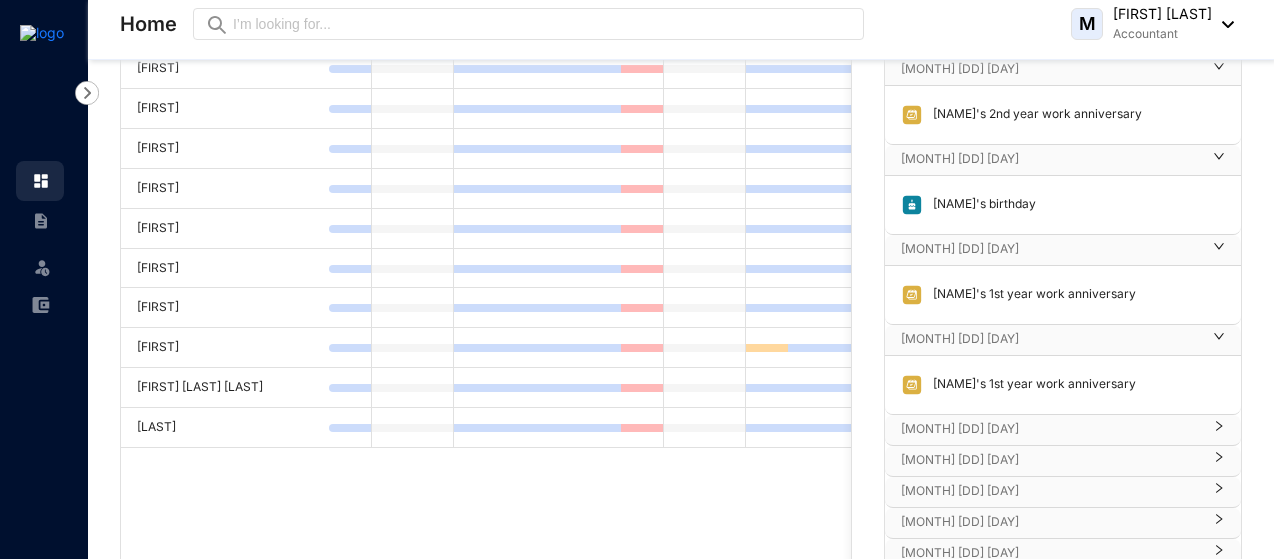 click on "[MONTH] [DD] [DAY]" at bounding box center (1051, 429) 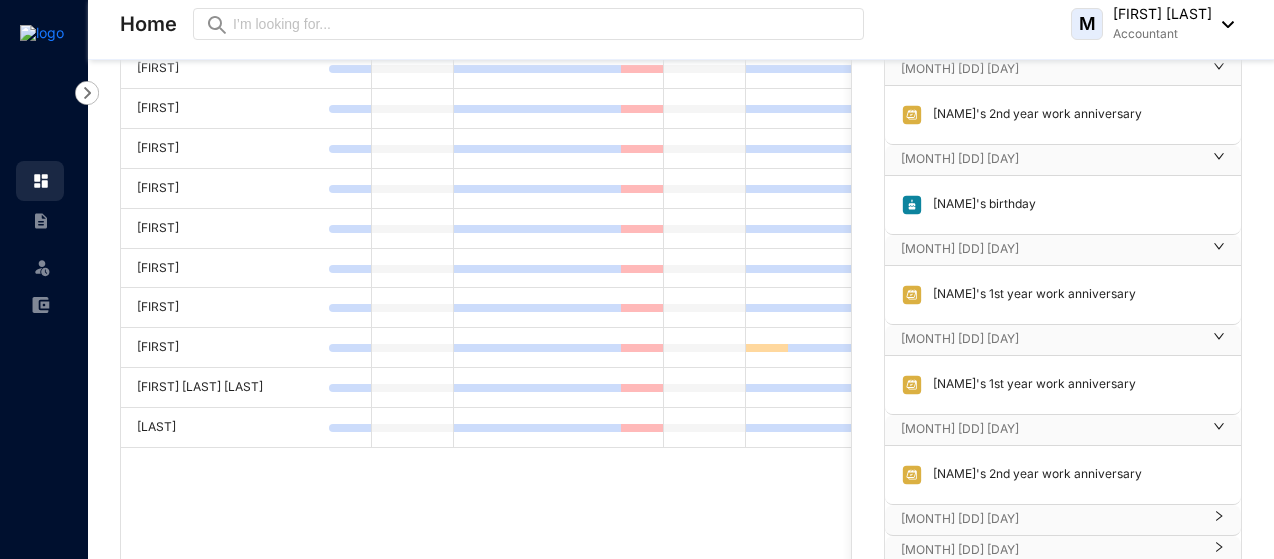 click on "[MONTH] [DD] [DAY]" at bounding box center [1051, 519] 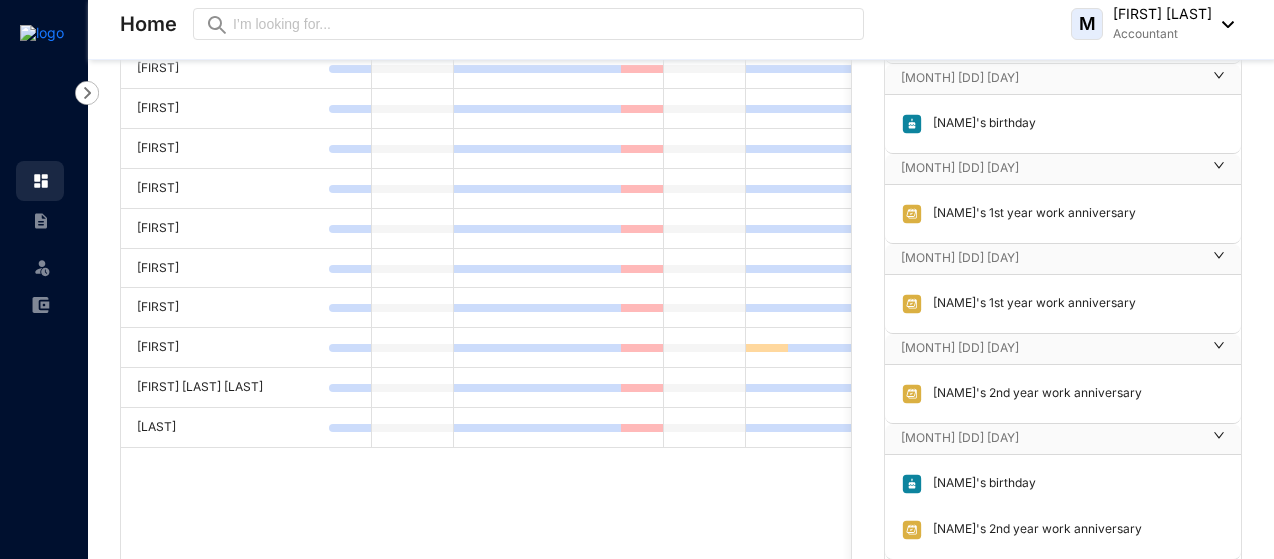 scroll, scrollTop: 314, scrollLeft: 0, axis: vertical 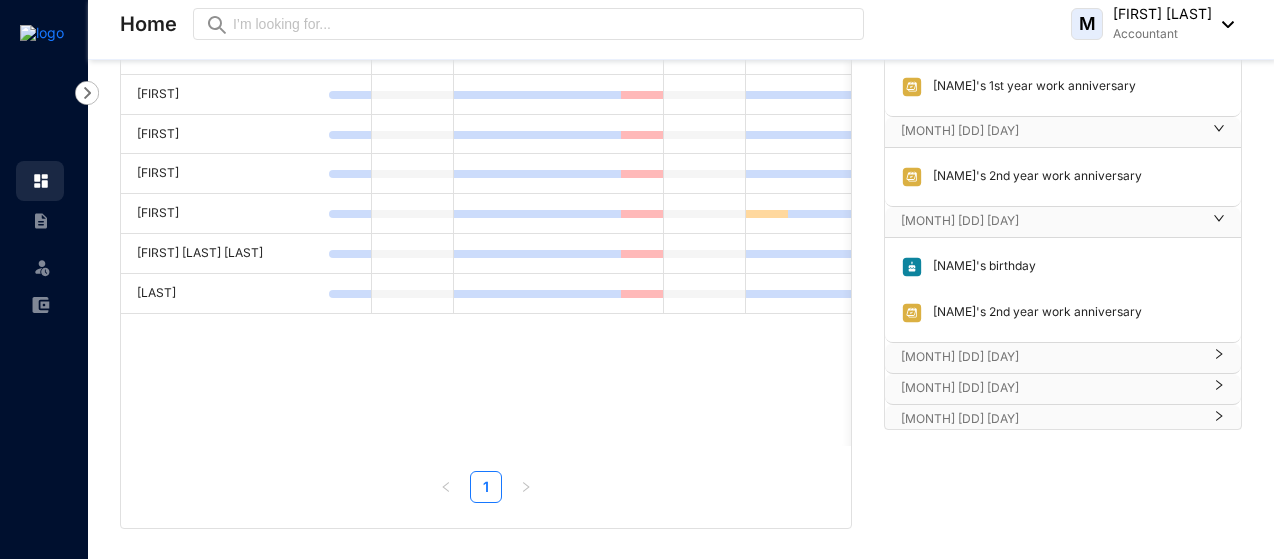 click on "[MONTH] [DD] [DAY]" at bounding box center (1051, 357) 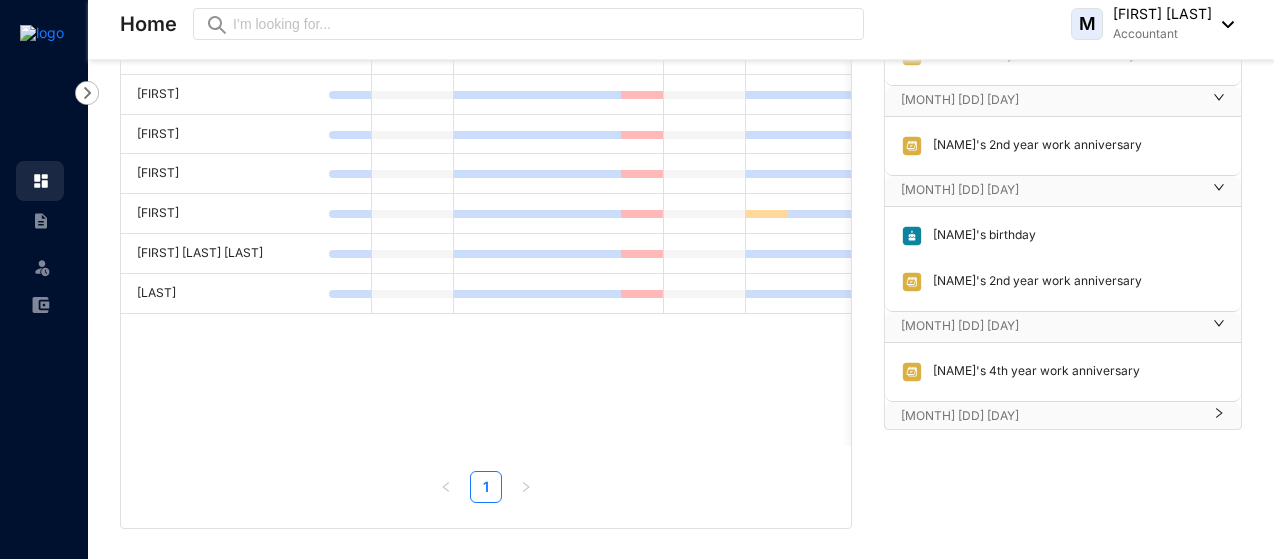 scroll, scrollTop: 372, scrollLeft: 0, axis: vertical 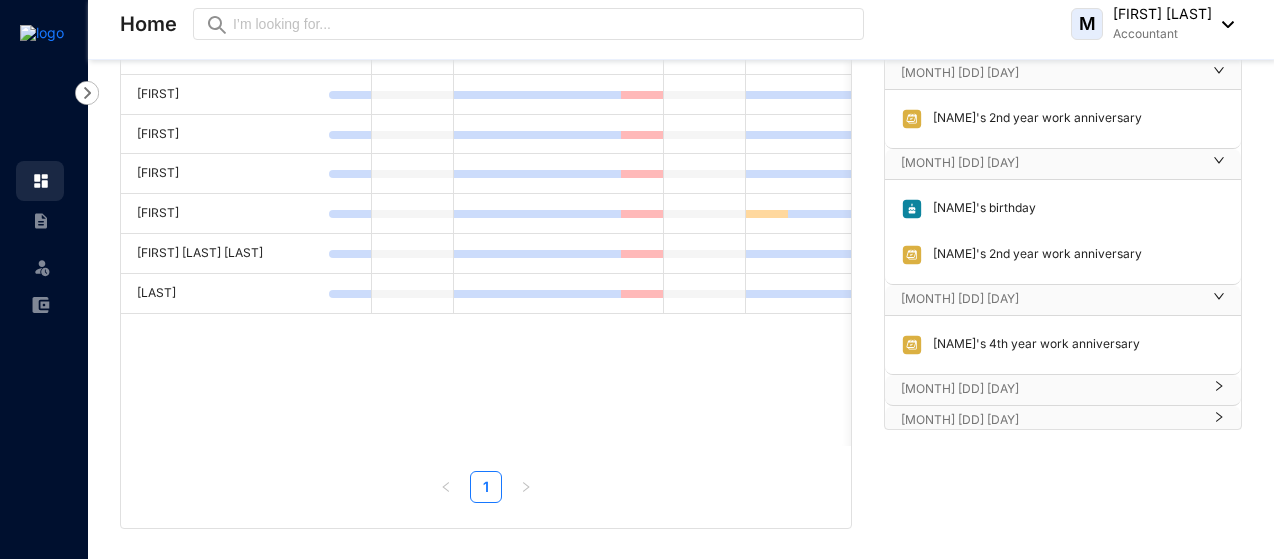 click on "[MONTH] [DD] [DAY]" at bounding box center [1051, 389] 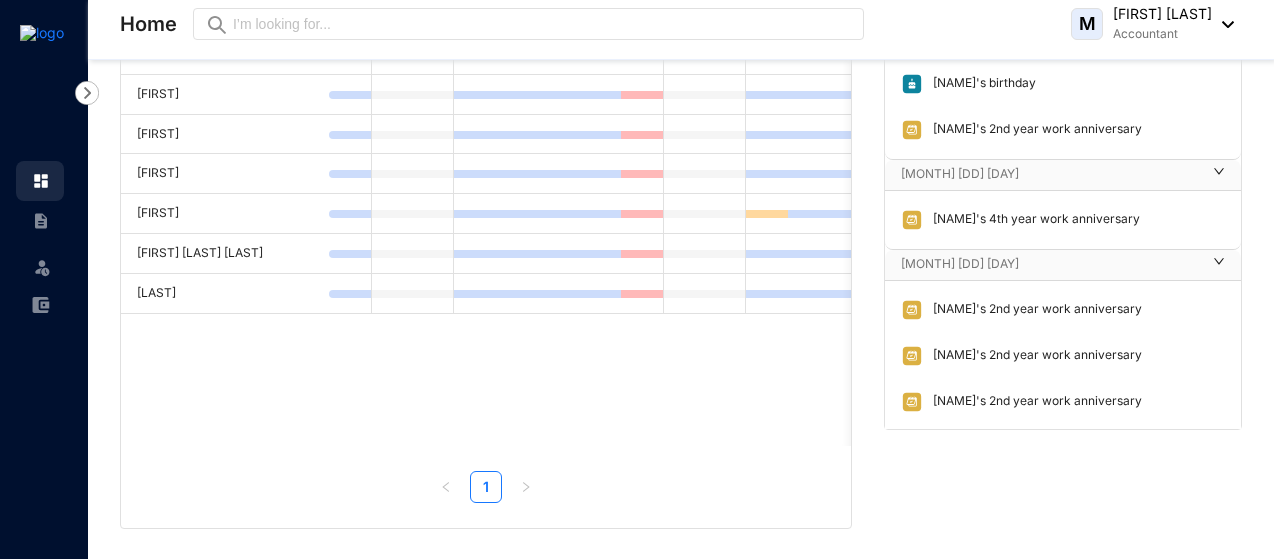 scroll, scrollTop: 707, scrollLeft: 0, axis: vertical 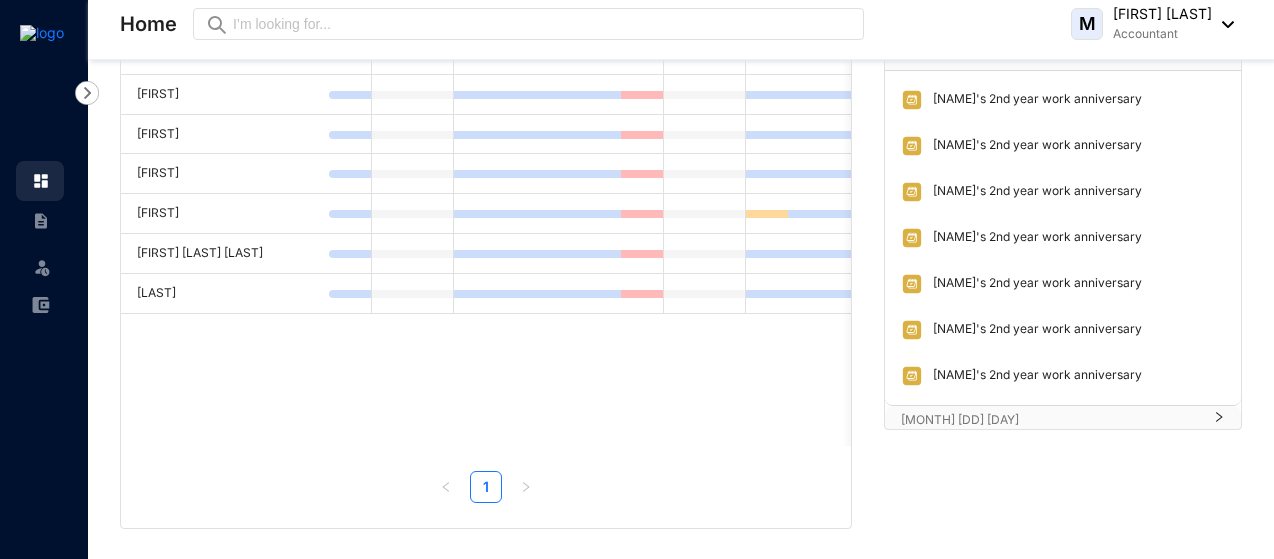 click on "[MONTH] [DD] [DAY]" at bounding box center [1051, 420] 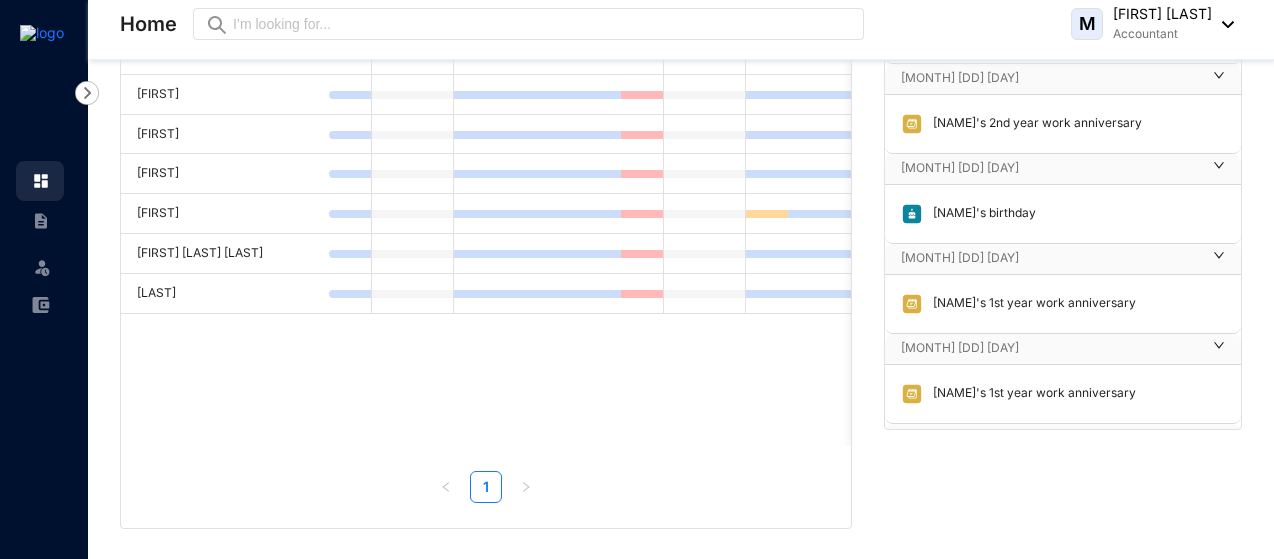 scroll, scrollTop: 0, scrollLeft: 0, axis: both 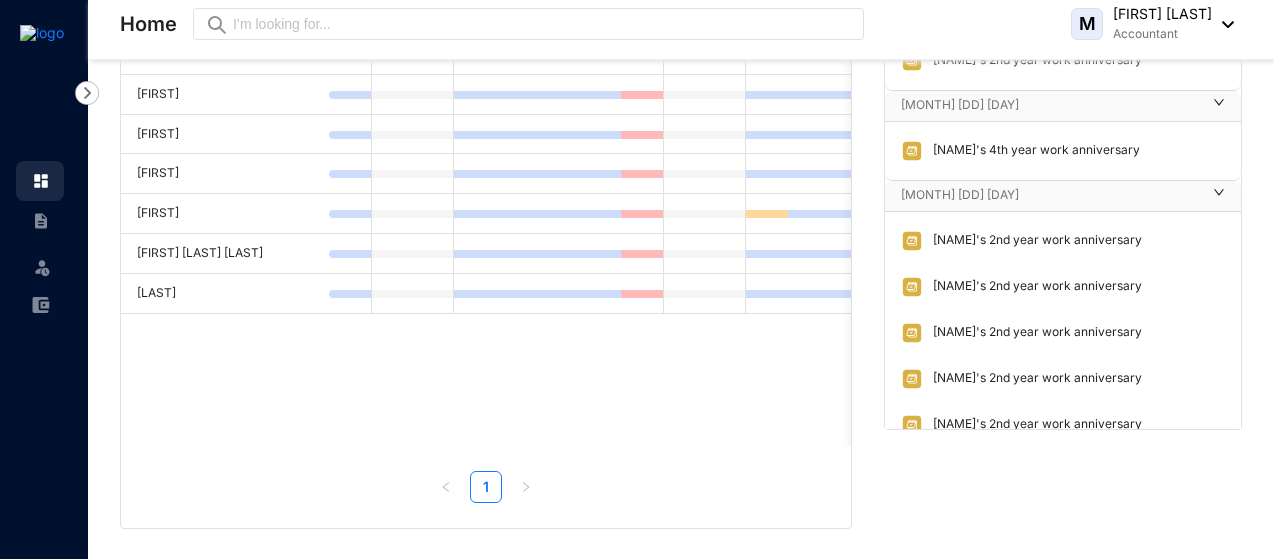 click on "[MONTH] [DD] [DAY]" at bounding box center [1063, 196] 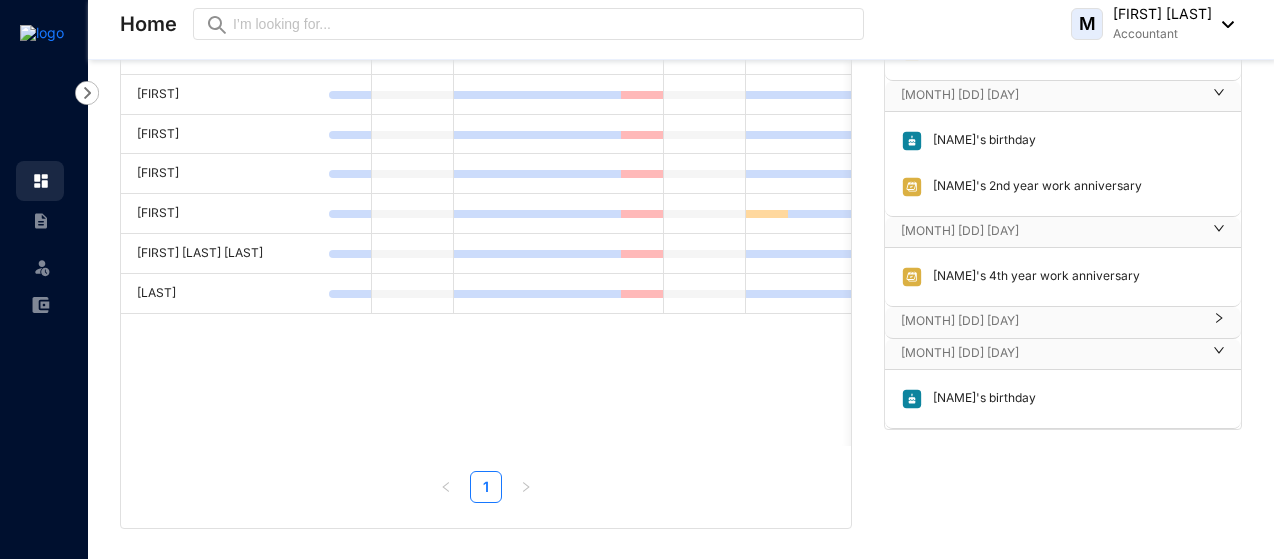 scroll, scrollTop: 431, scrollLeft: 0, axis: vertical 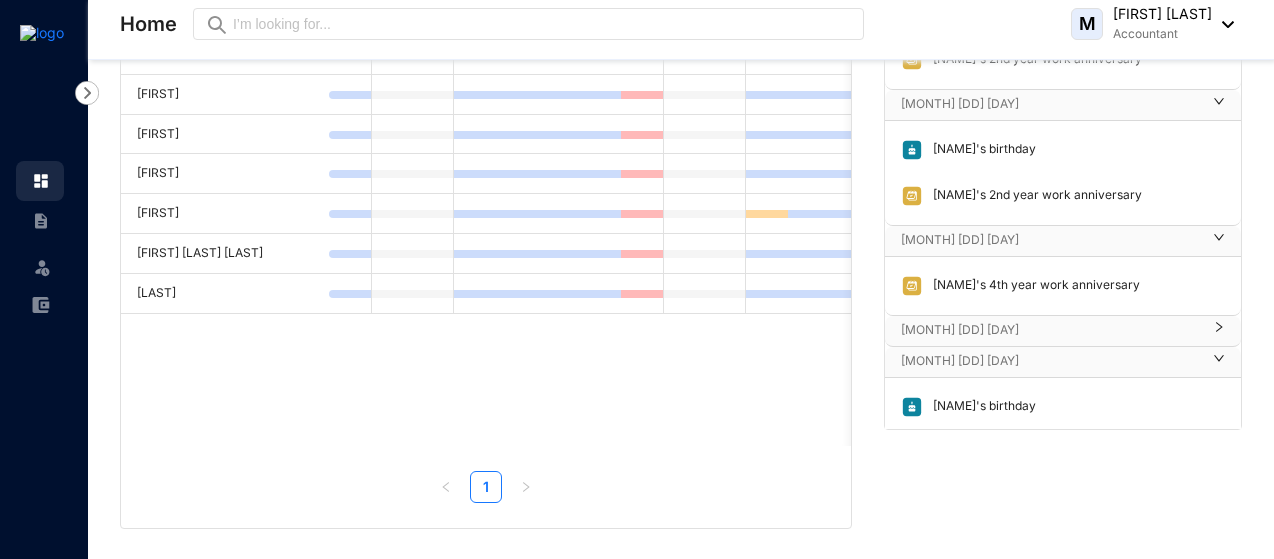 click 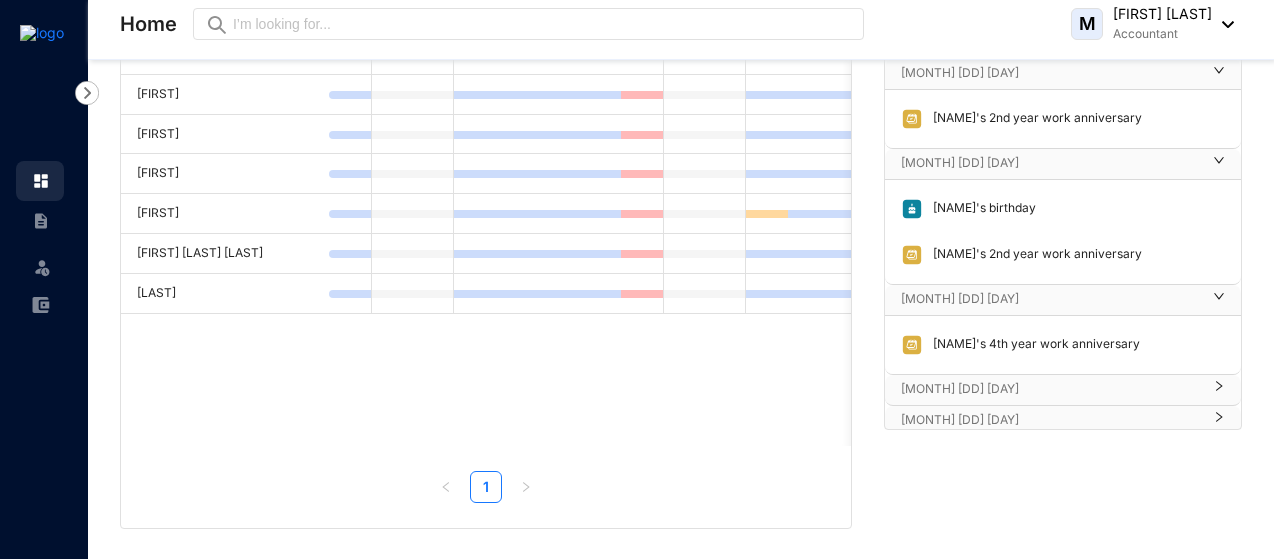 scroll, scrollTop: 372, scrollLeft: 0, axis: vertical 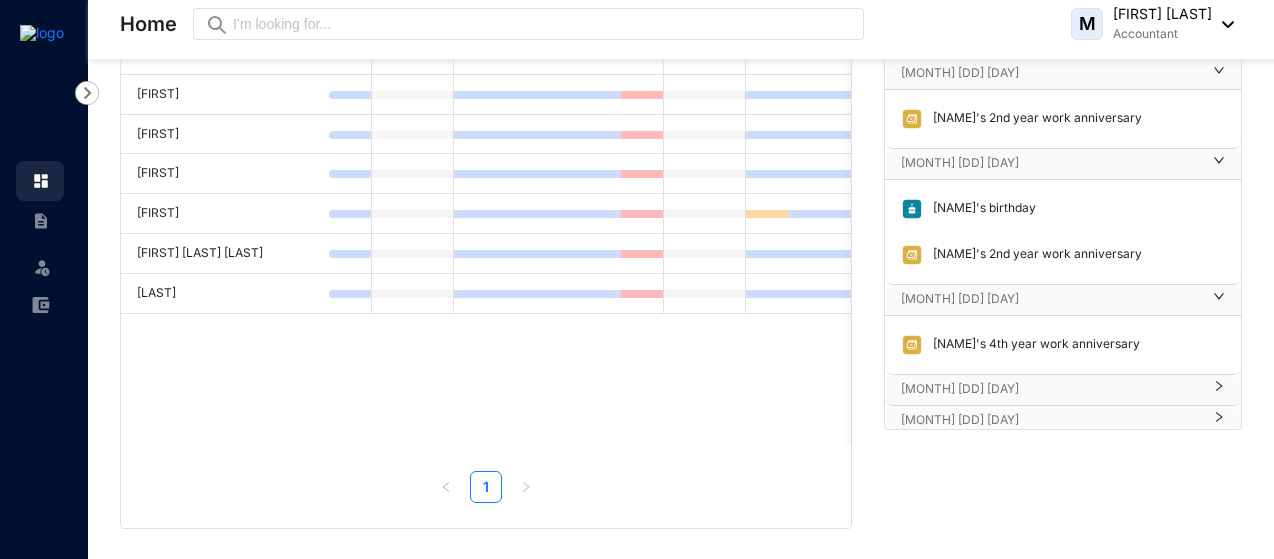 click on "[MONTH] [DD] [DAY]" at bounding box center [1063, 300] 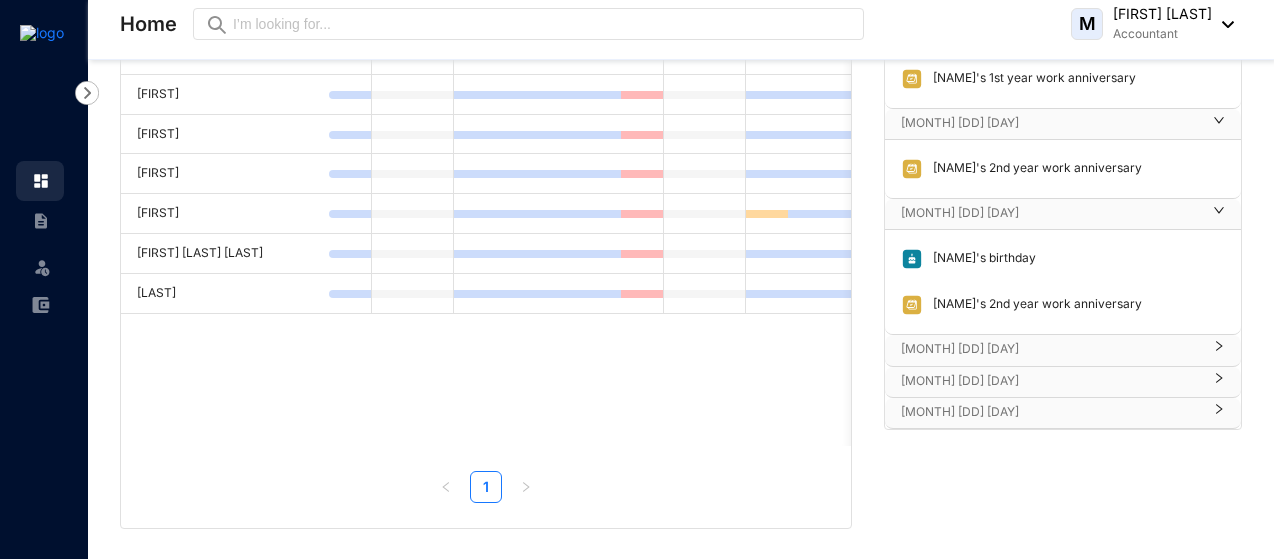 scroll, scrollTop: 314, scrollLeft: 0, axis: vertical 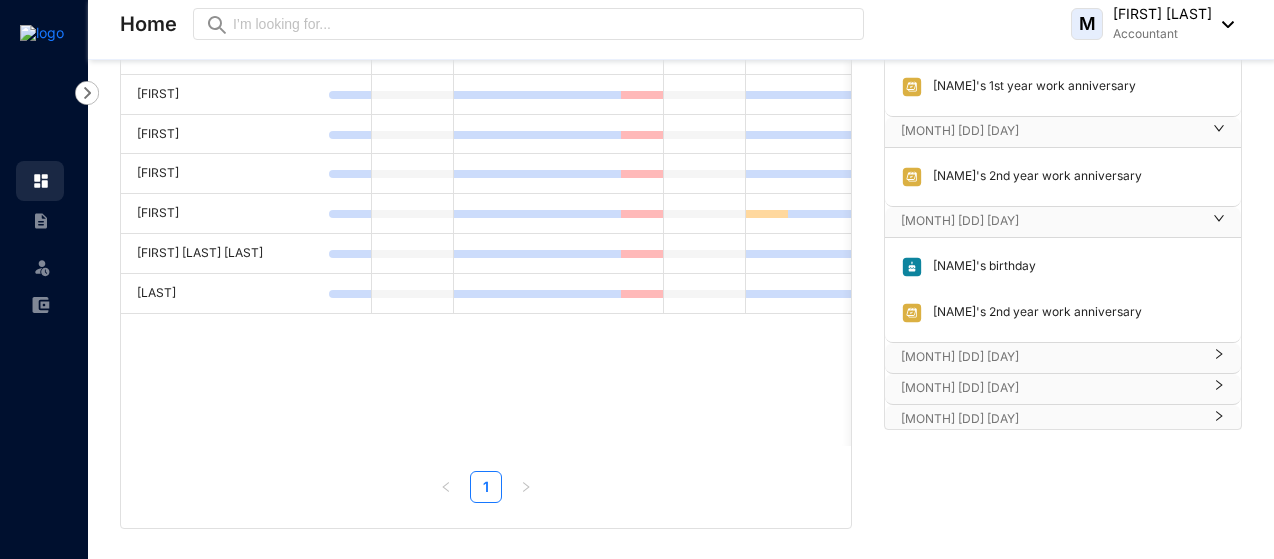 click 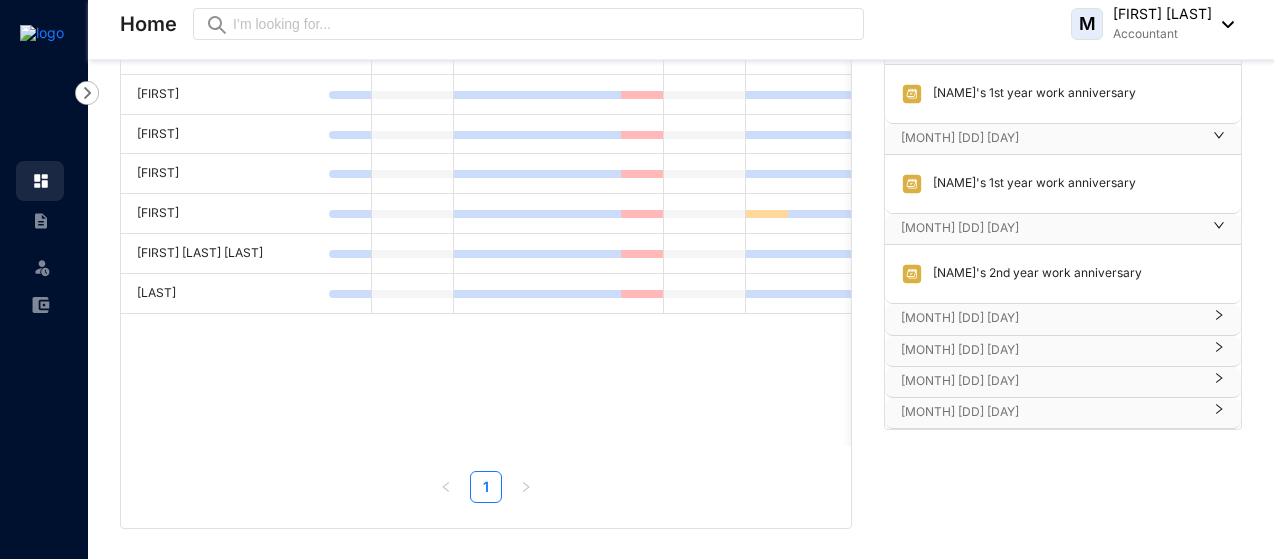 scroll, scrollTop: 209, scrollLeft: 0, axis: vertical 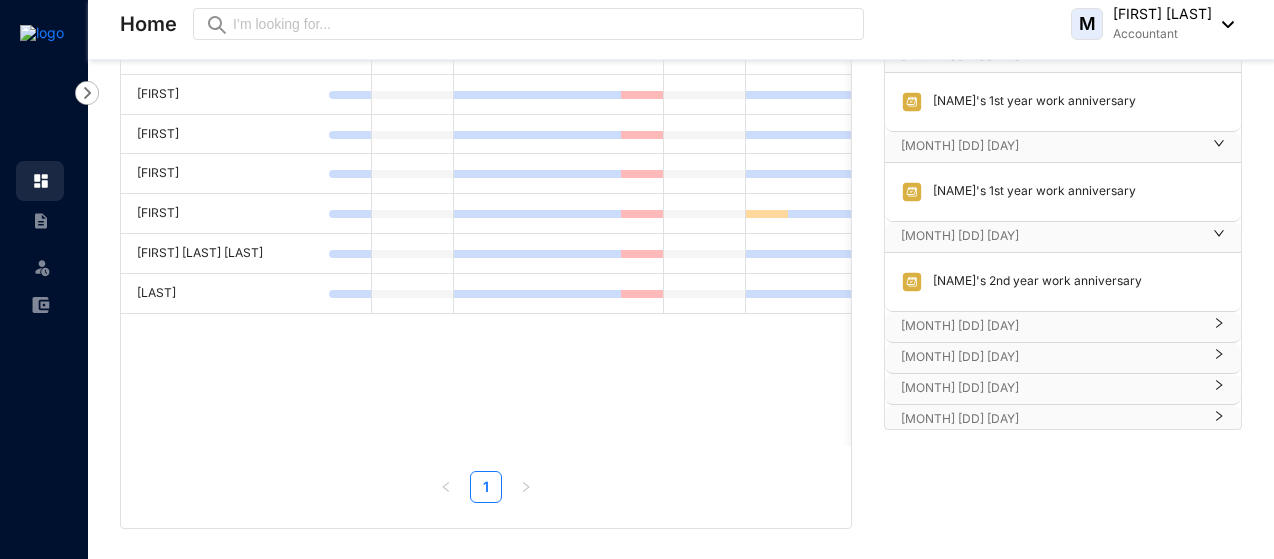 click 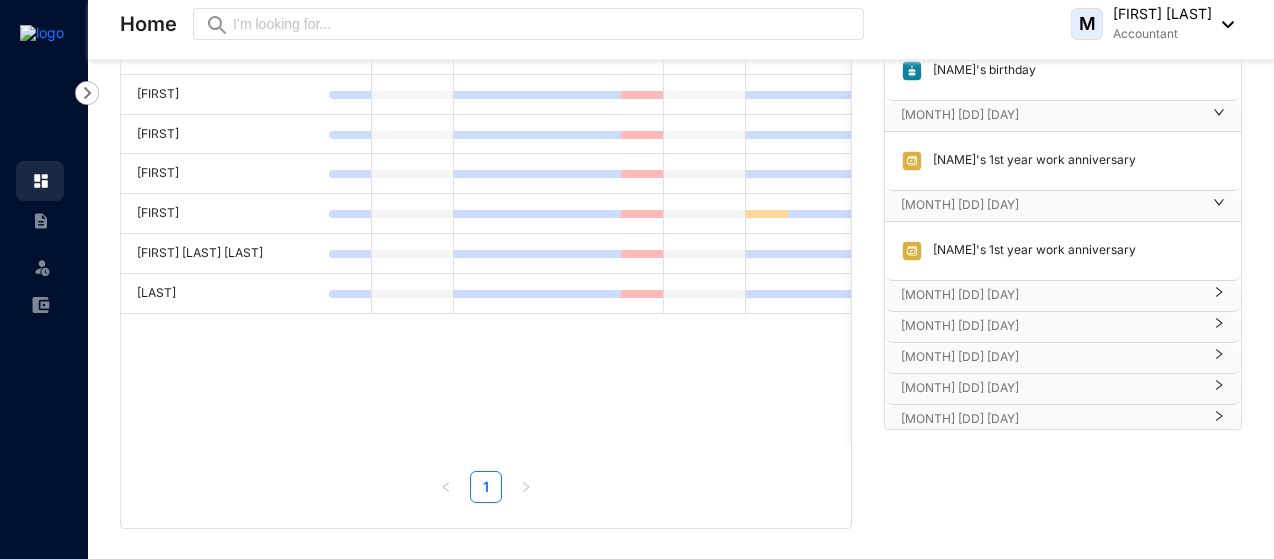 click 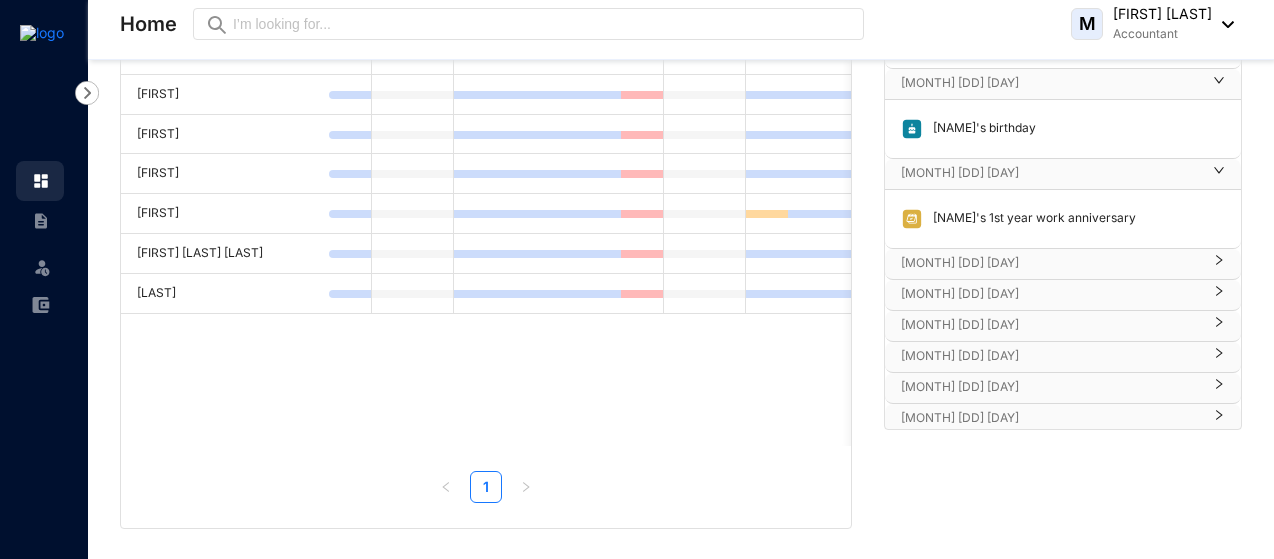 click at bounding box center [1213, 174] 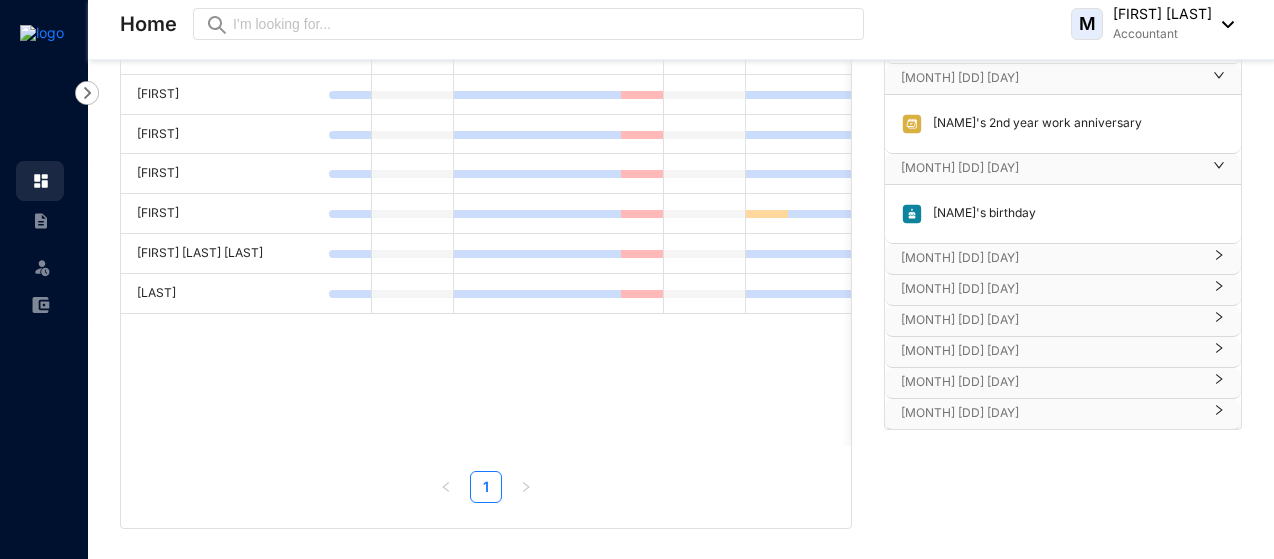 scroll, scrollTop: 0, scrollLeft: 0, axis: both 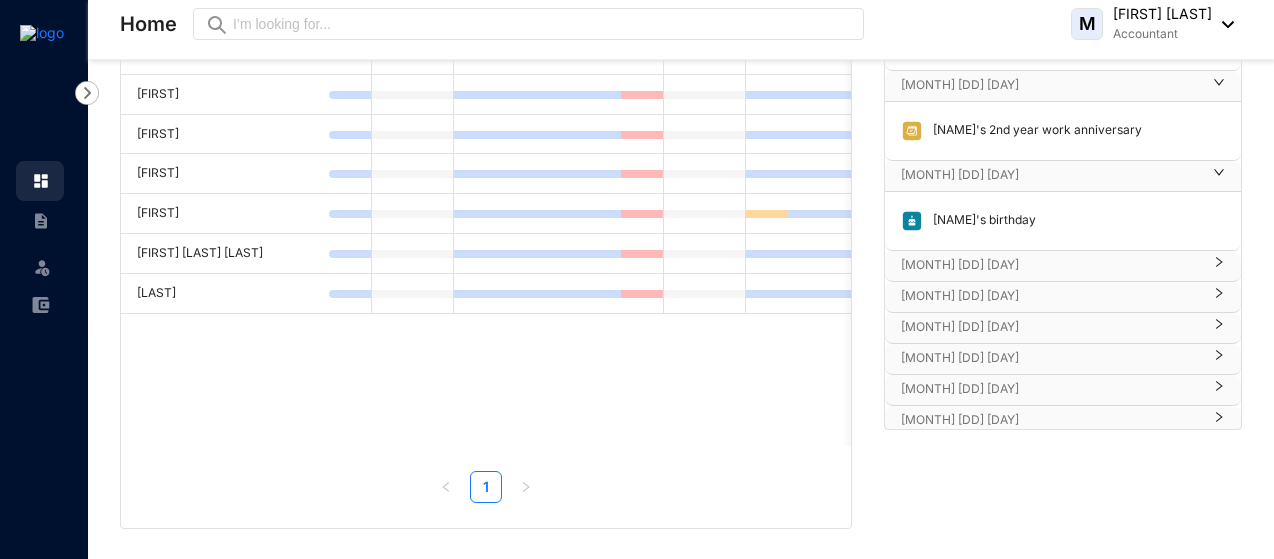 click at bounding box center [1213, 176] 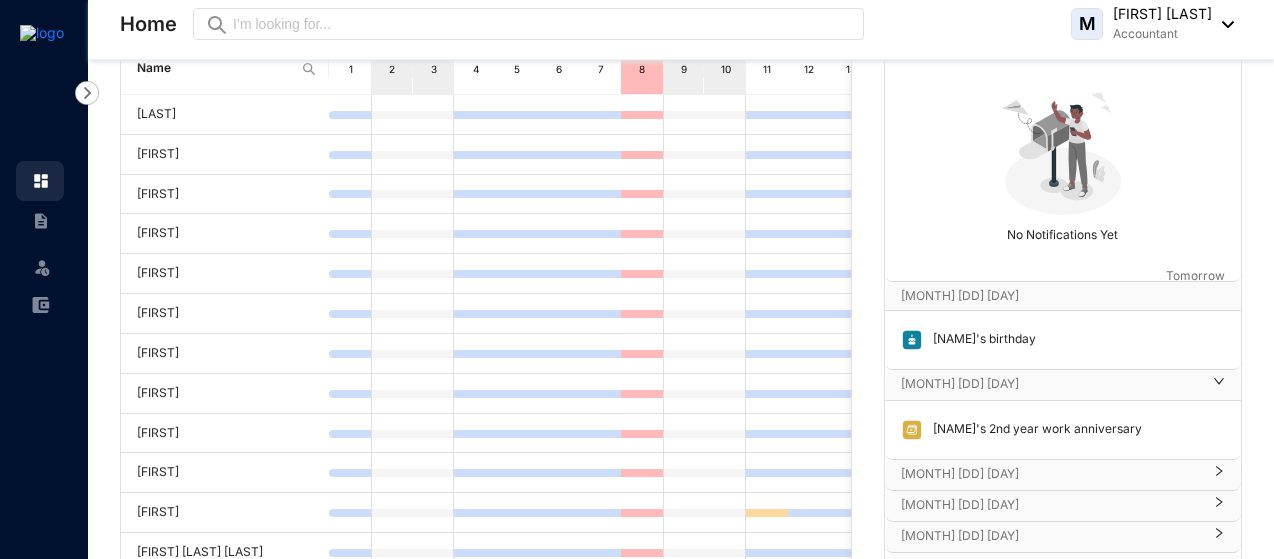 scroll, scrollTop: 134, scrollLeft: 0, axis: vertical 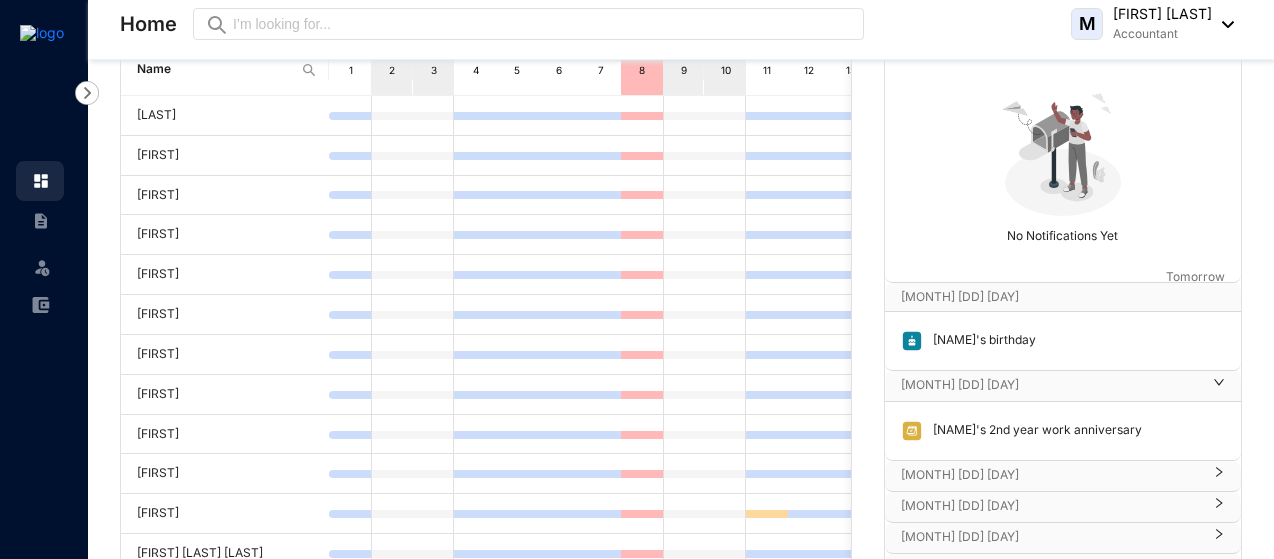 click 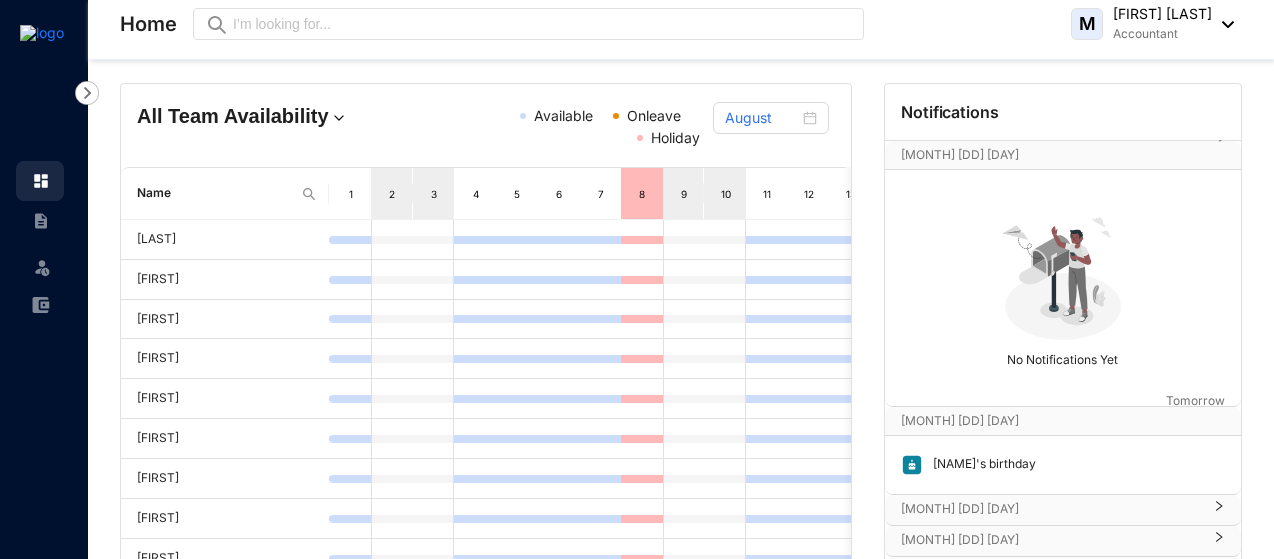 scroll, scrollTop: 0, scrollLeft: 0, axis: both 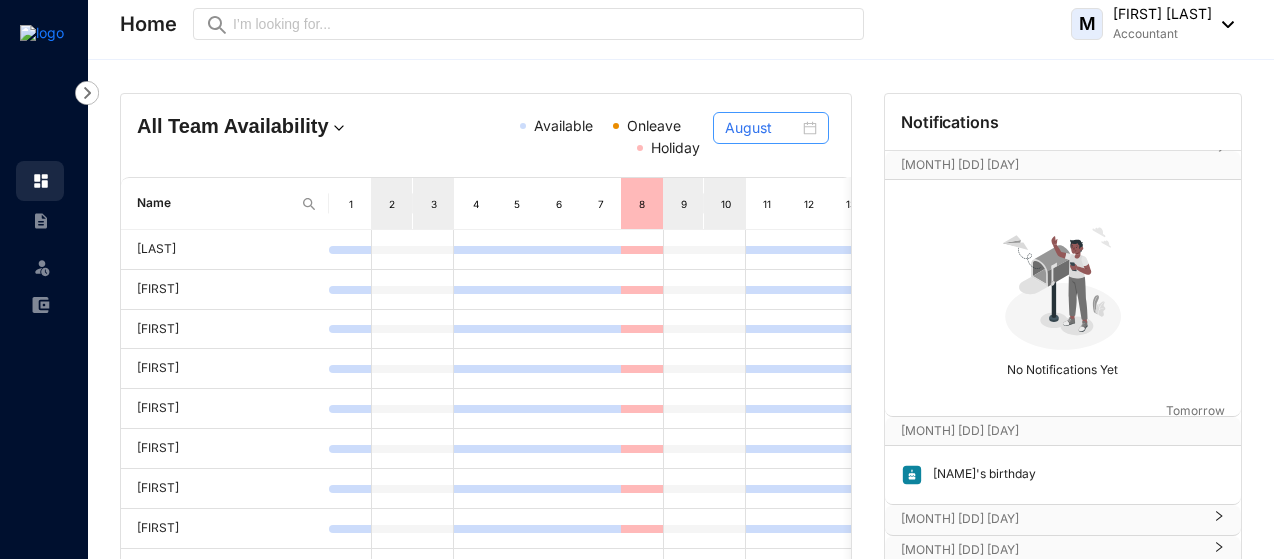 click on "August" at bounding box center [771, 128] 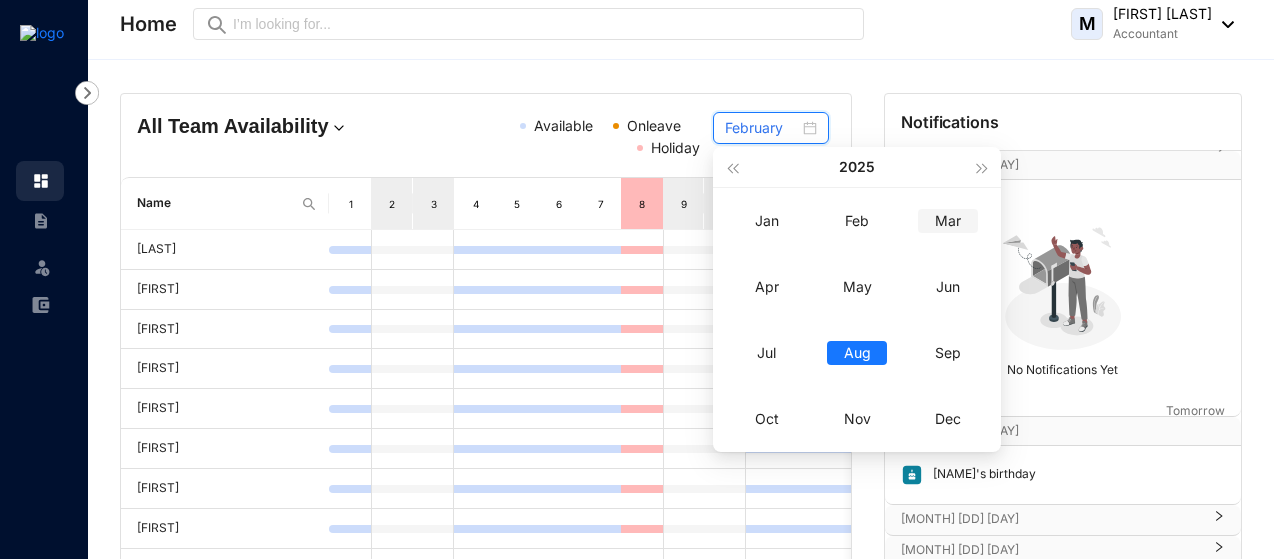 type on "March" 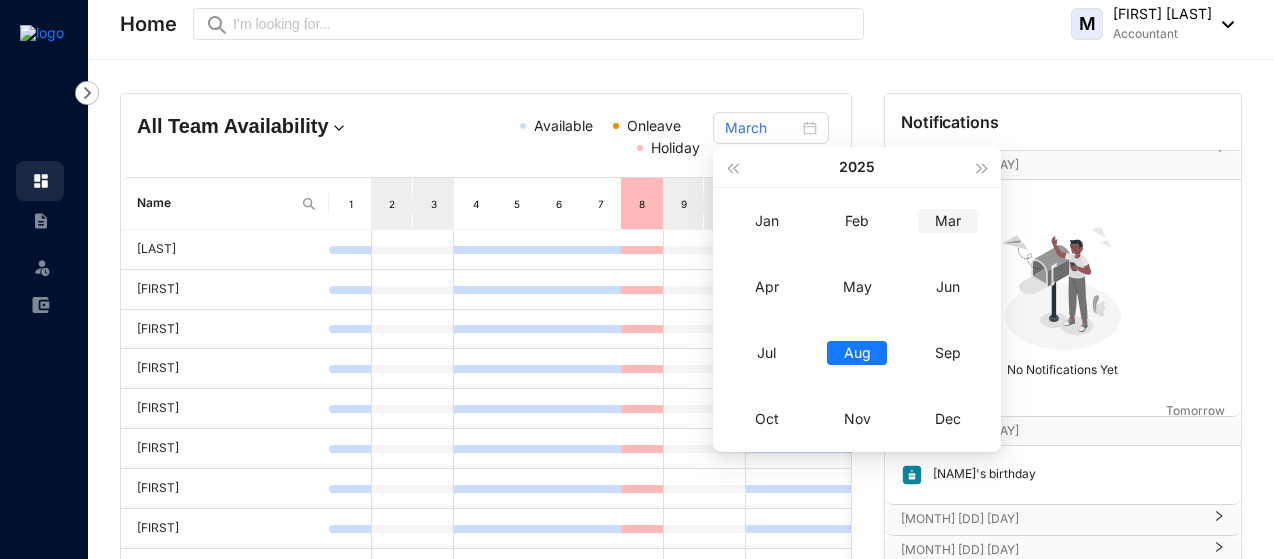 click on "Mar" at bounding box center [948, 221] 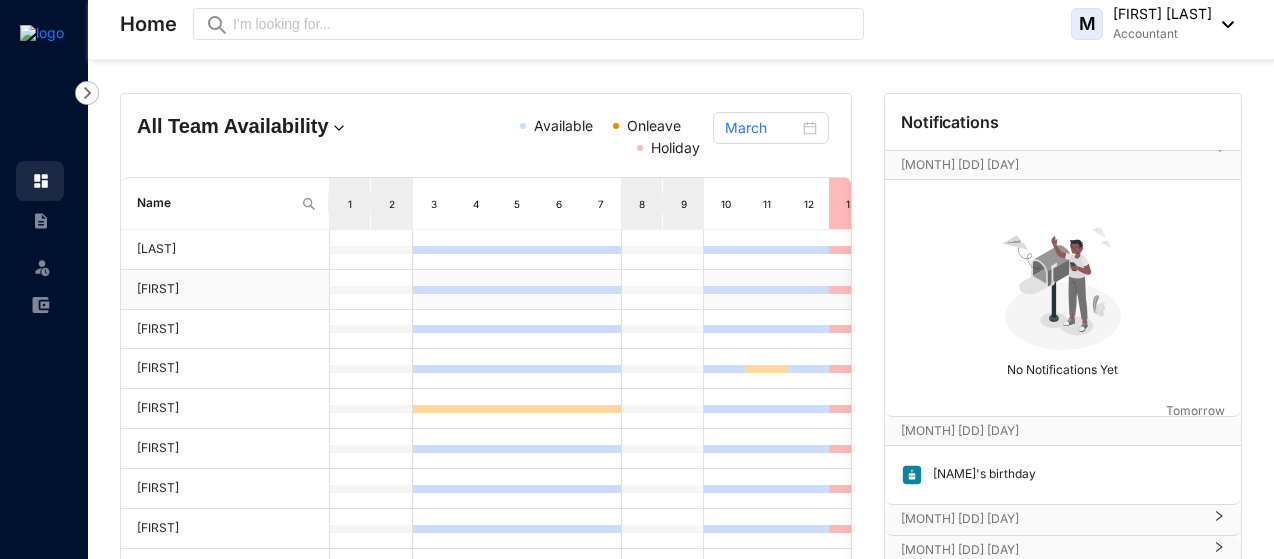 scroll, scrollTop: 434, scrollLeft: 0, axis: vertical 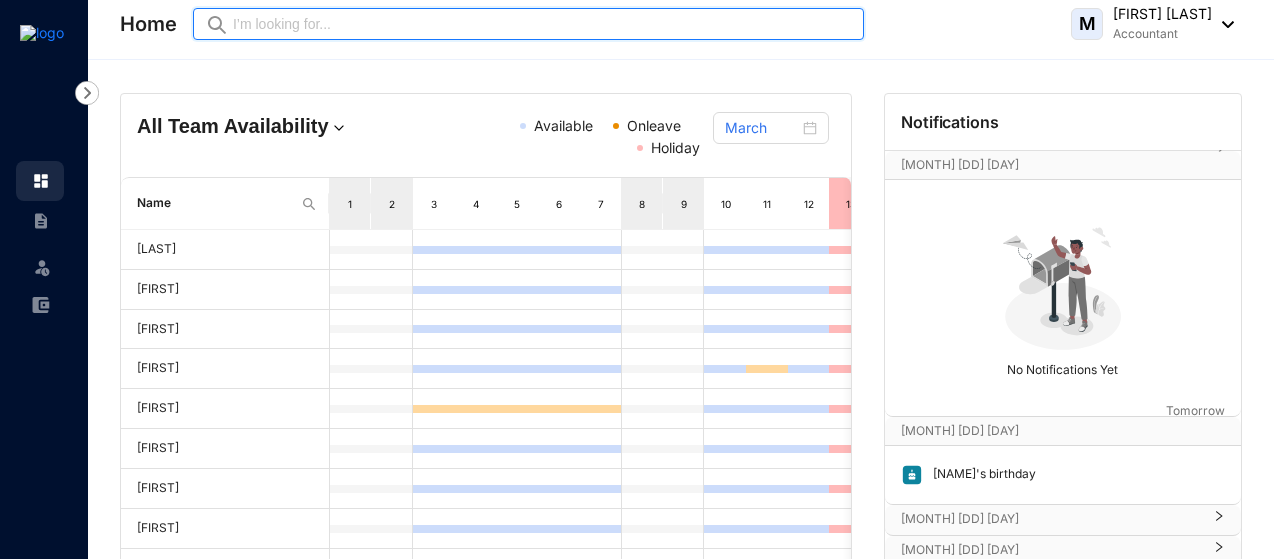 click at bounding box center [542, 24] 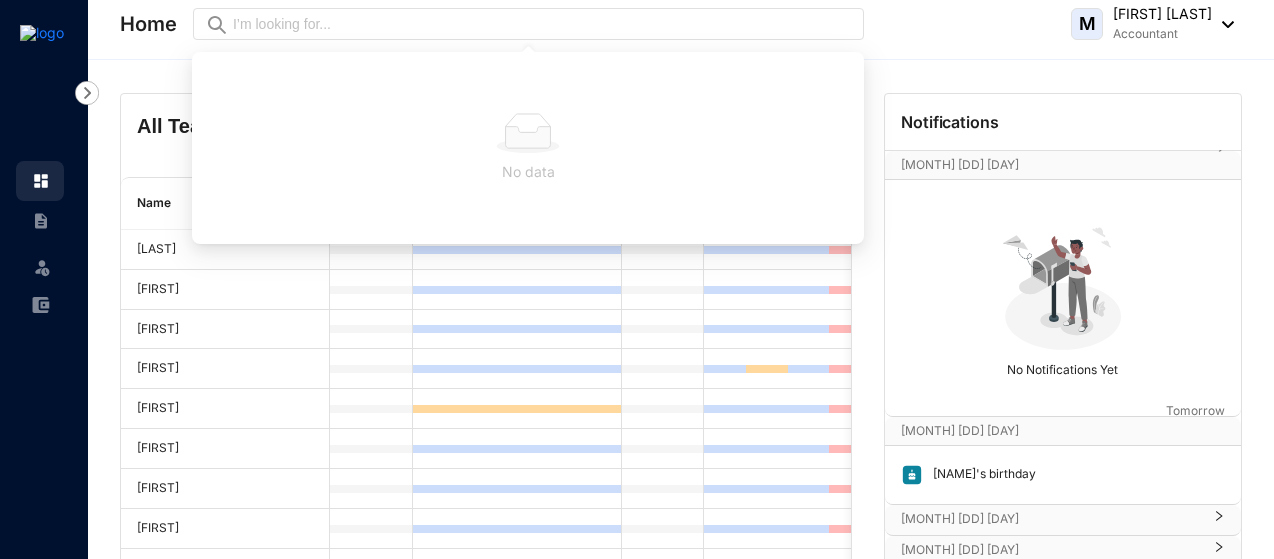 click at bounding box center (1223, 24) 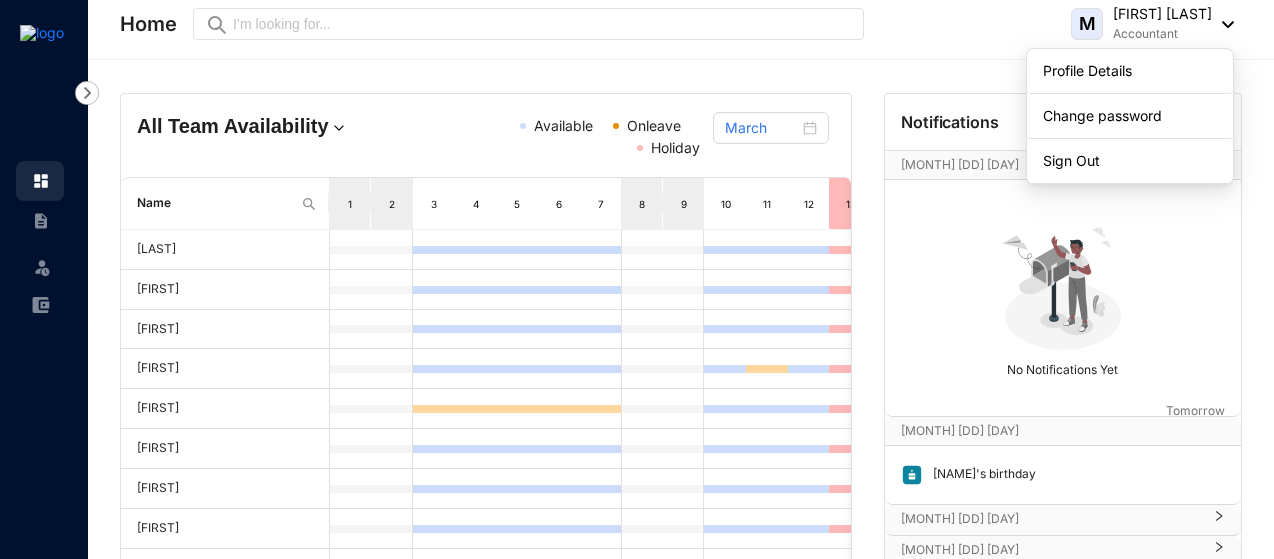 click at bounding box center (1223, 24) 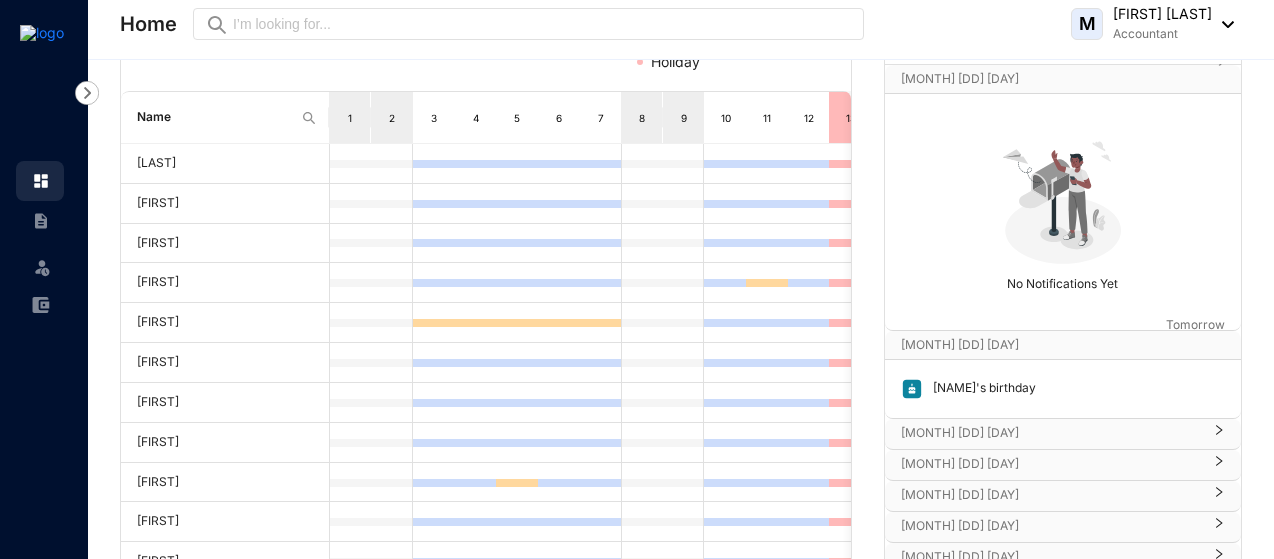 scroll, scrollTop: 0, scrollLeft: 0, axis: both 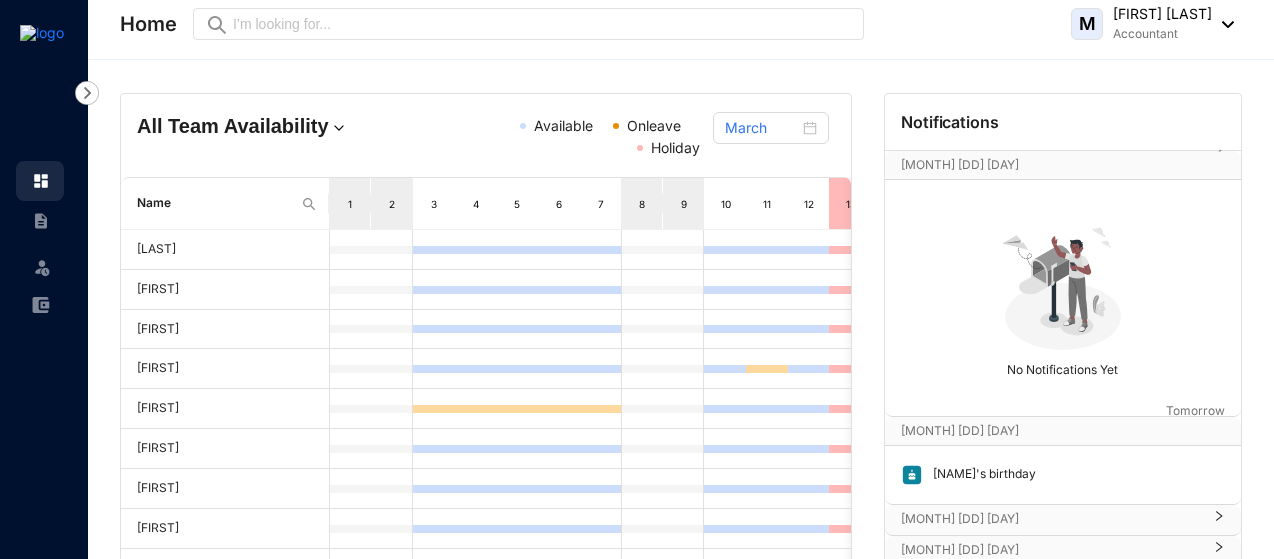 click at bounding box center [1223, 24] 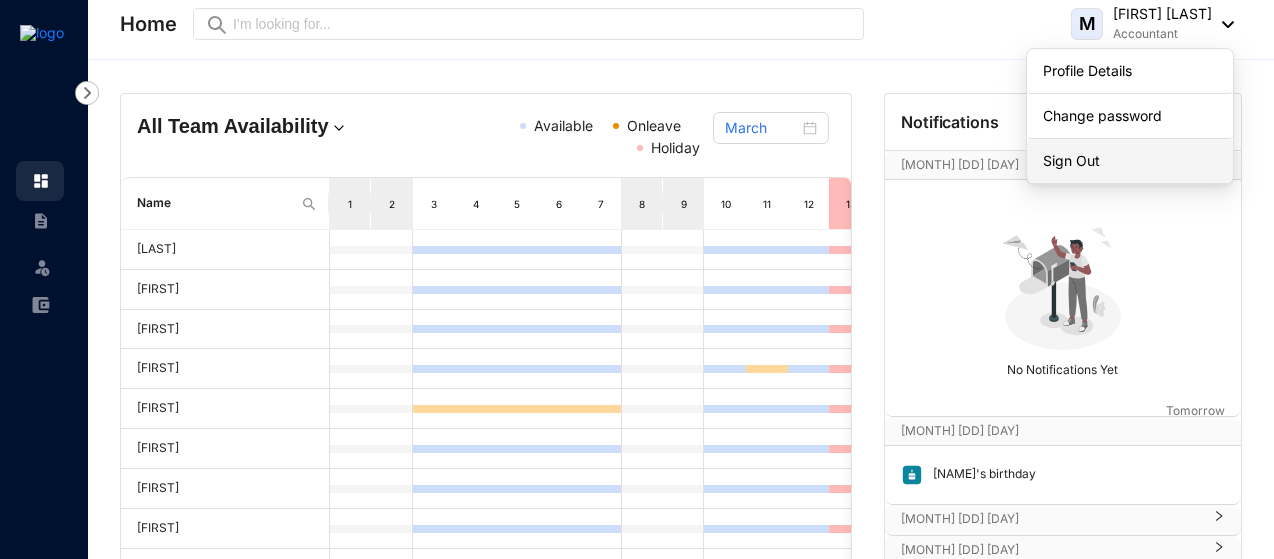 click on "Sign Out" at bounding box center [1130, 161] 